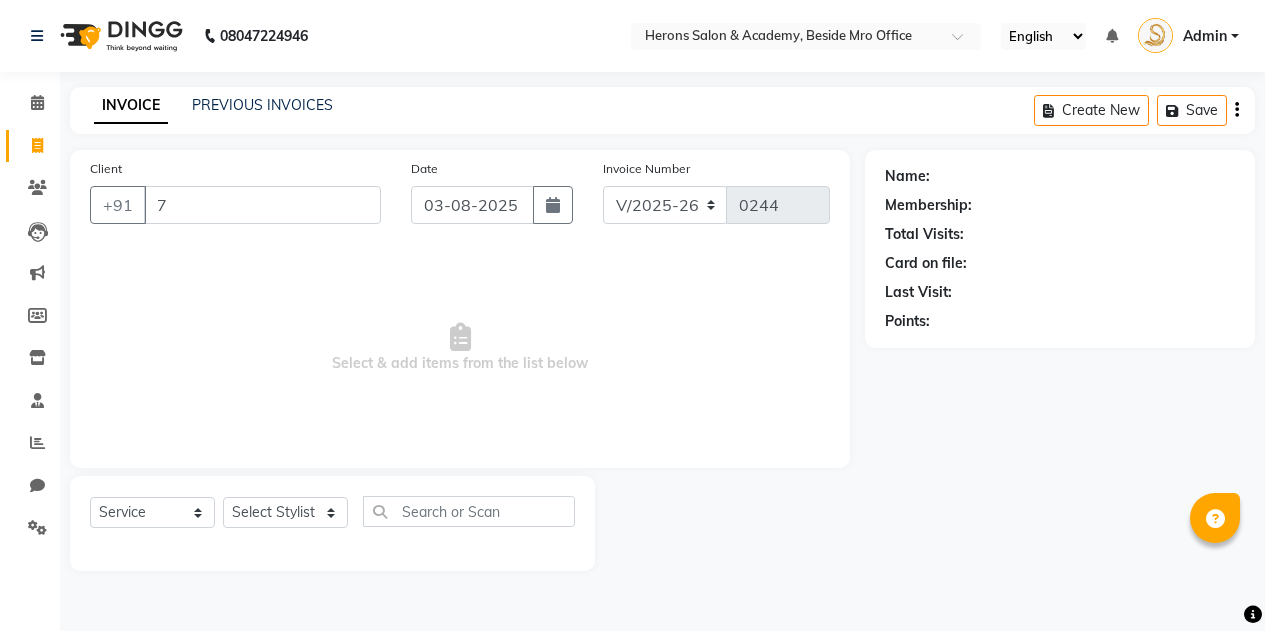 select on "7758" 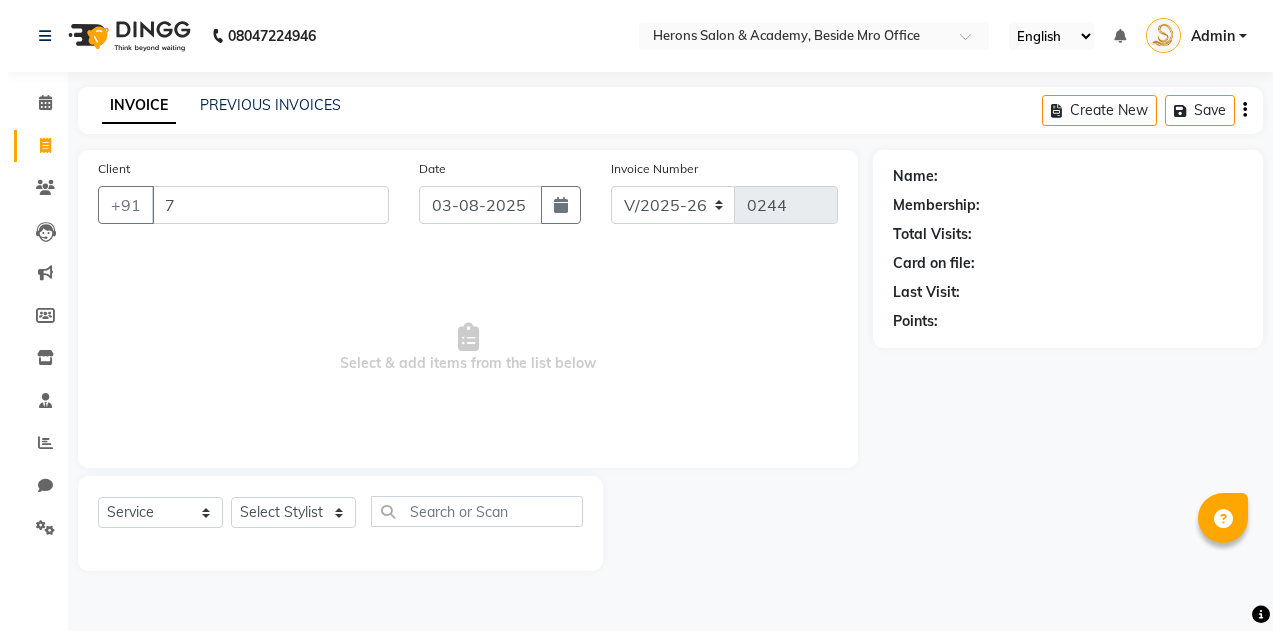 scroll, scrollTop: 0, scrollLeft: 0, axis: both 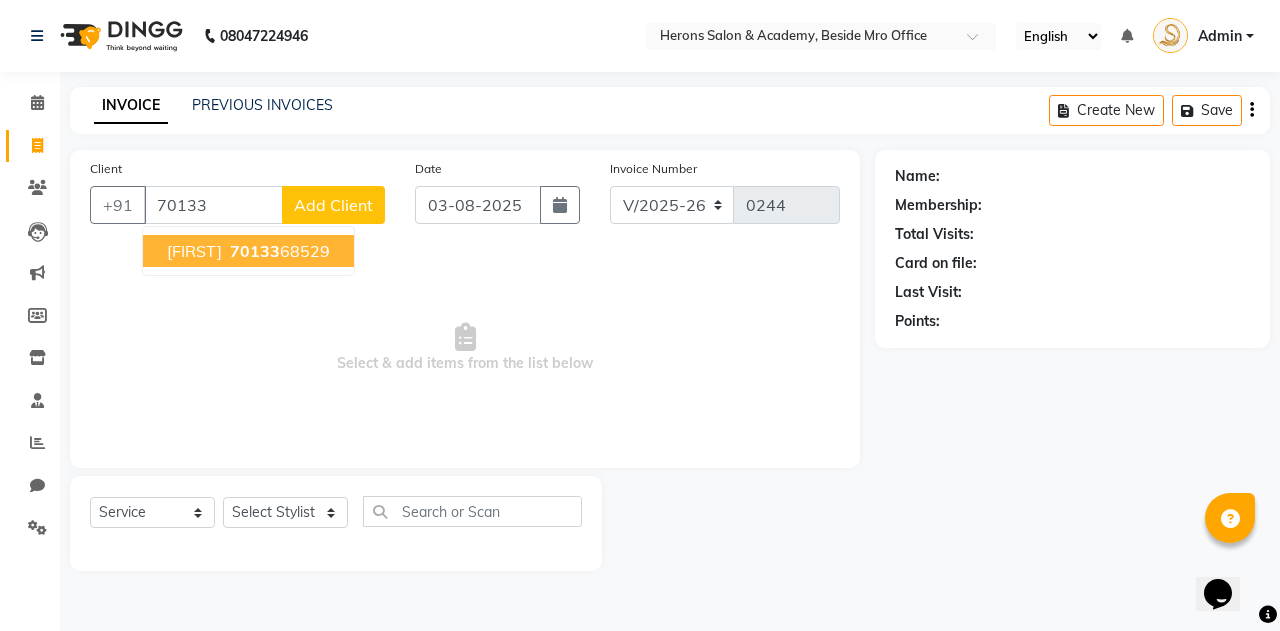 click on "[FIRST] [PHONE]" at bounding box center [248, 251] 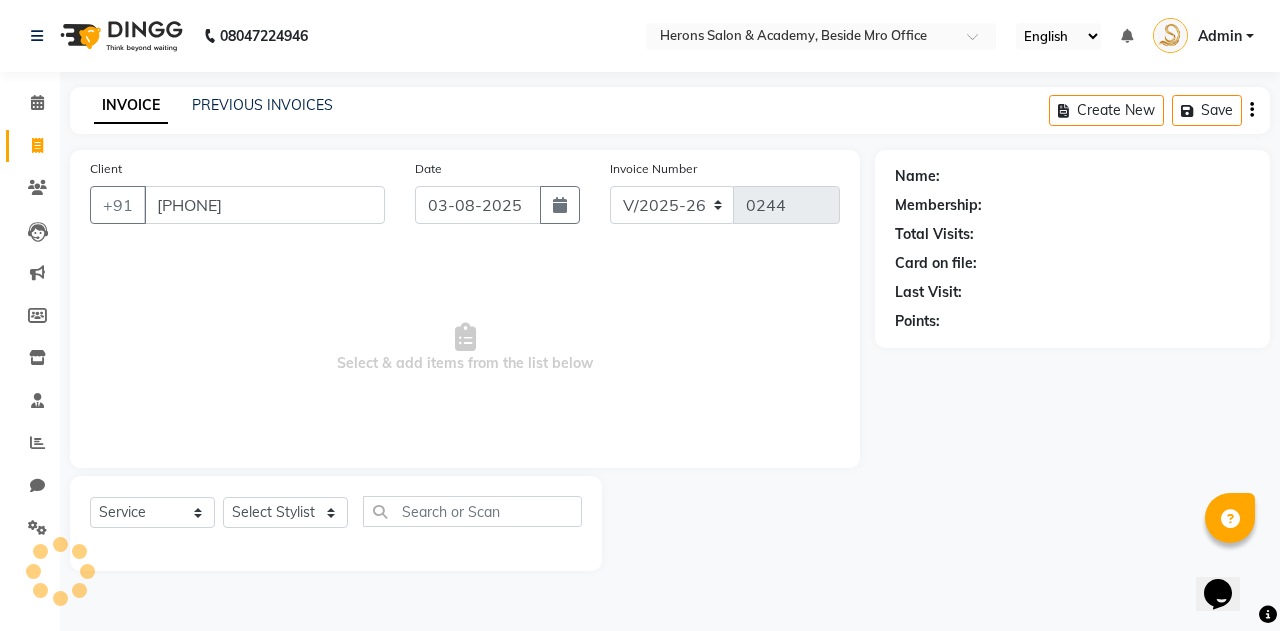 type on "[PHONE]" 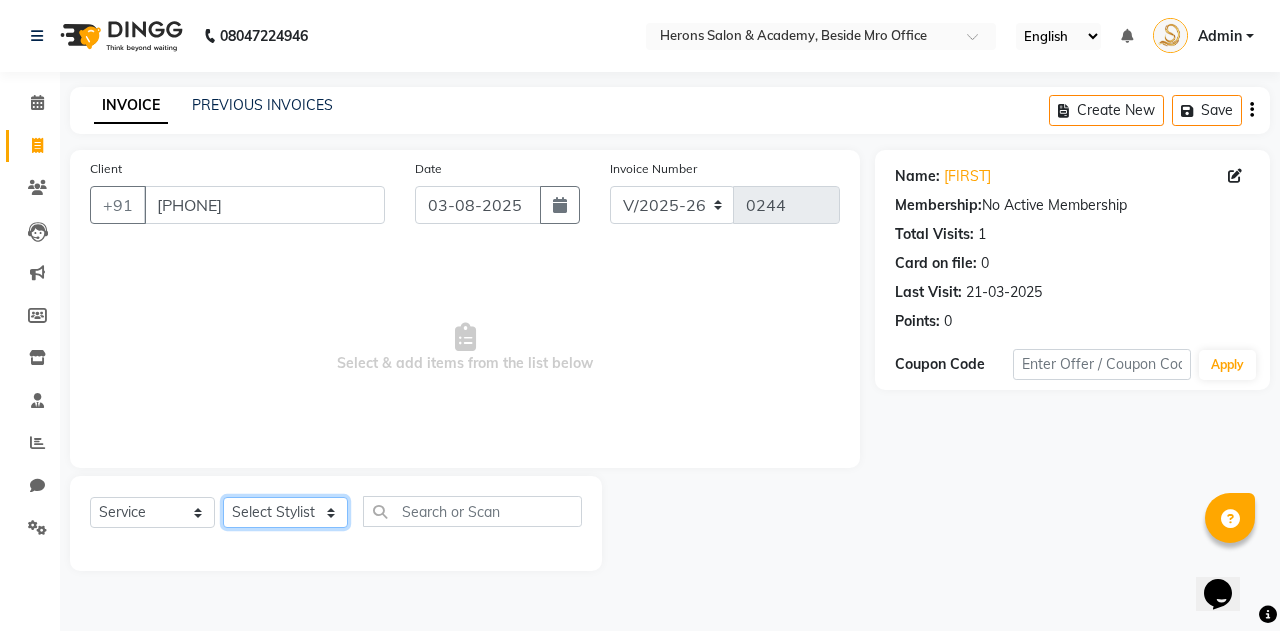 click on "Select Stylist [FIRST] [FIRST]" 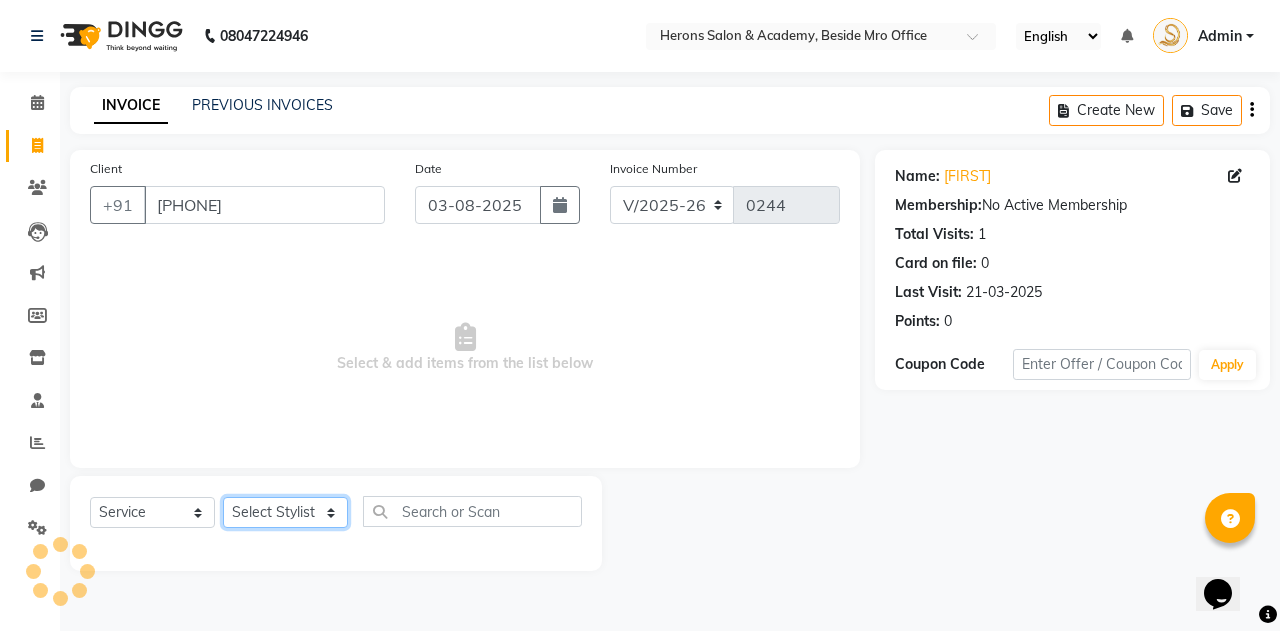 select on "69236" 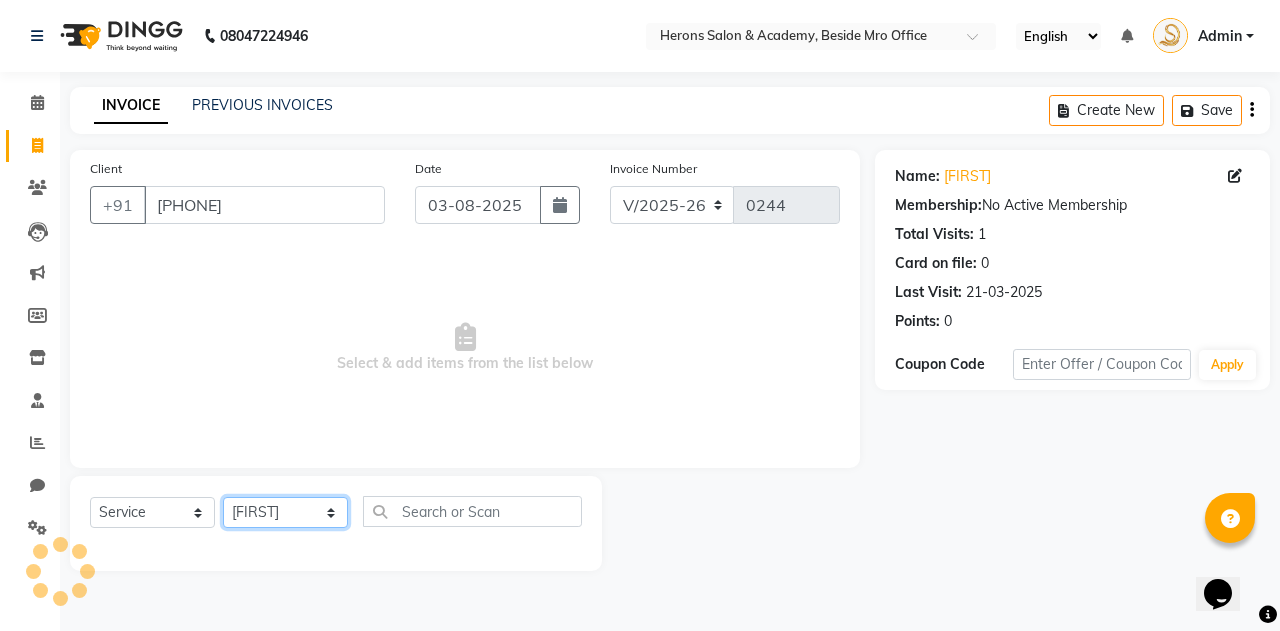click on "Select Stylist [FIRST] [FIRST]" 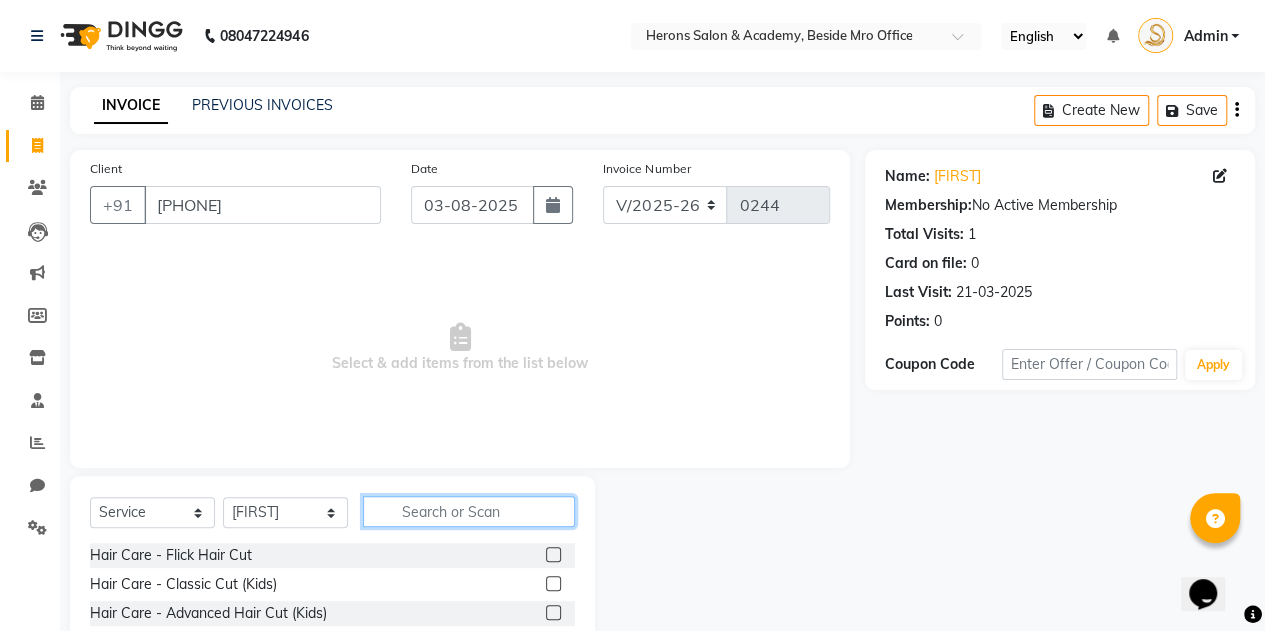 click 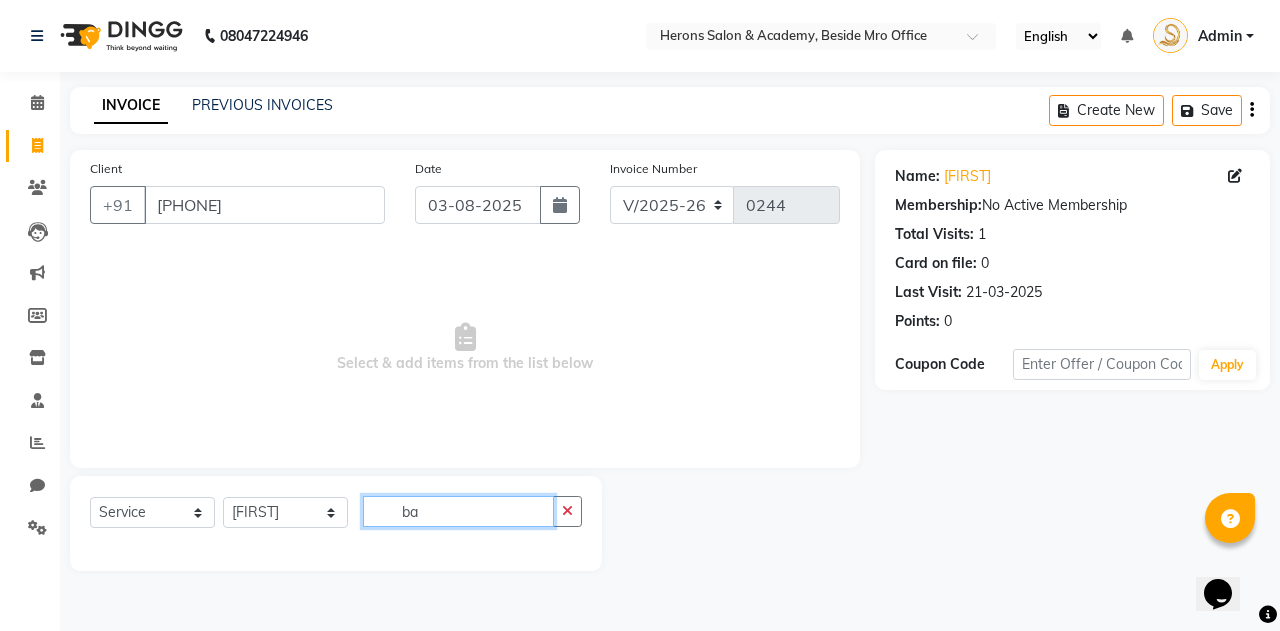 type on "b" 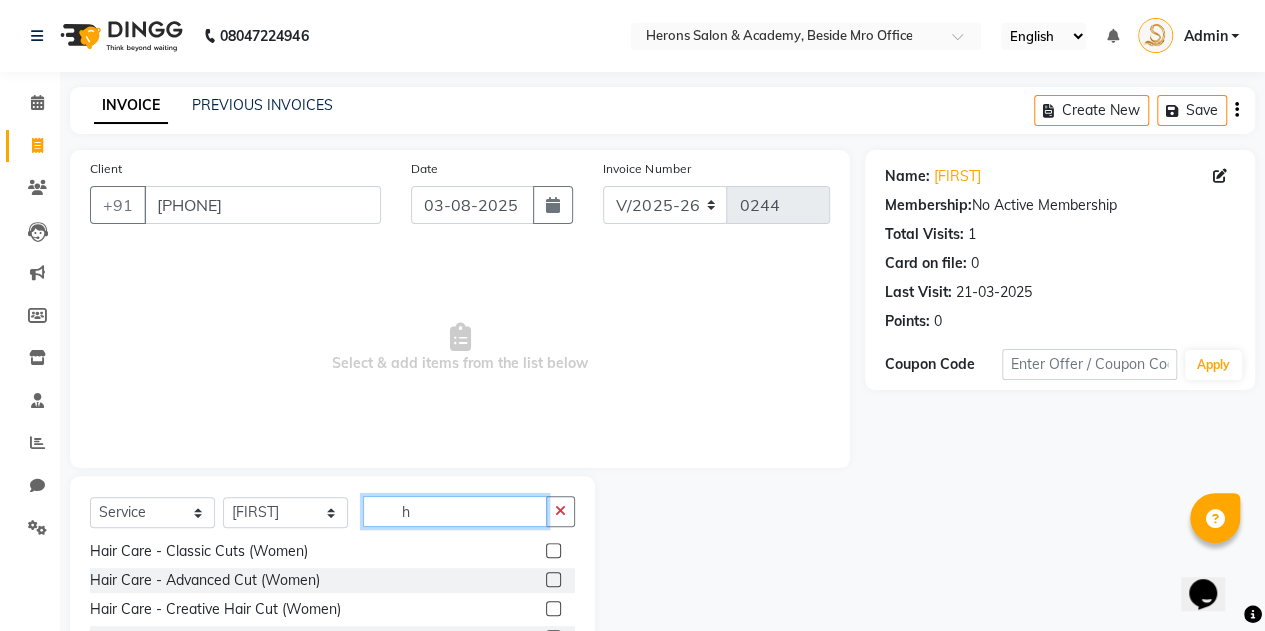 scroll, scrollTop: 0, scrollLeft: 0, axis: both 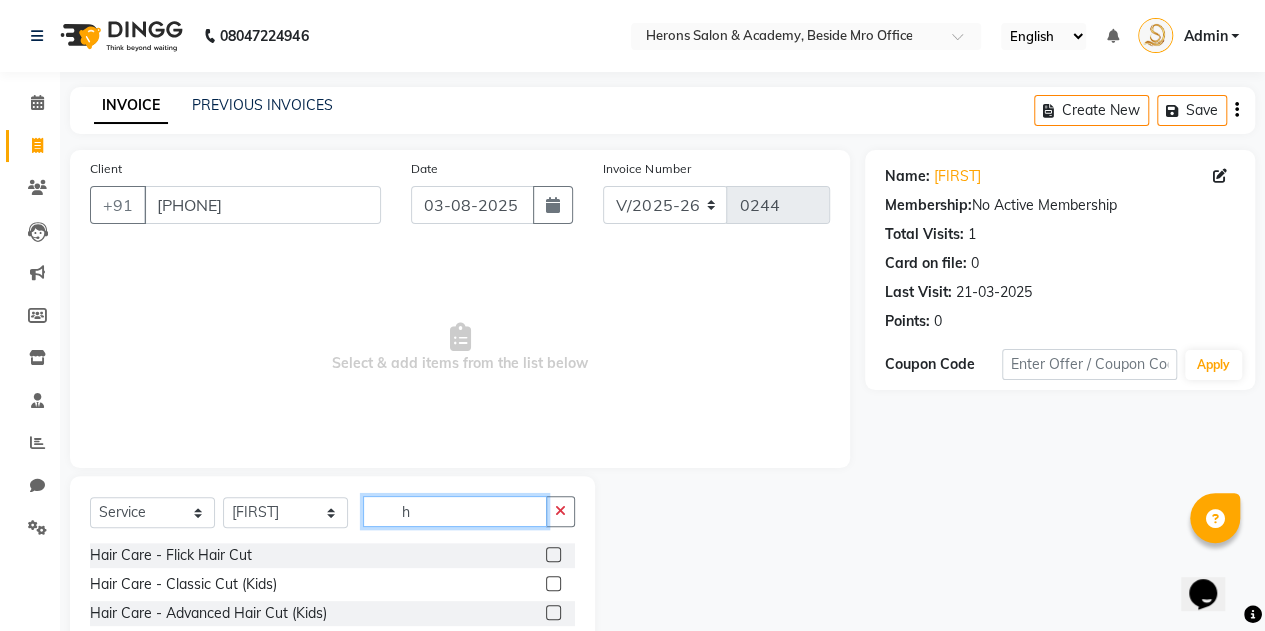 type on "h" 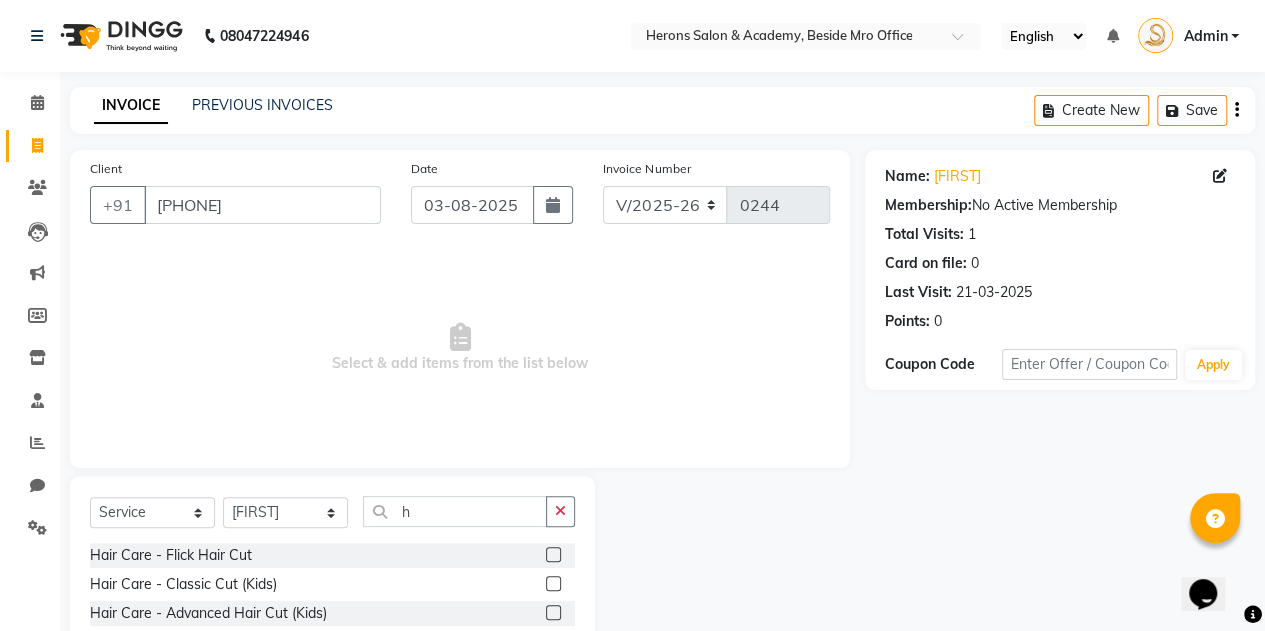 click 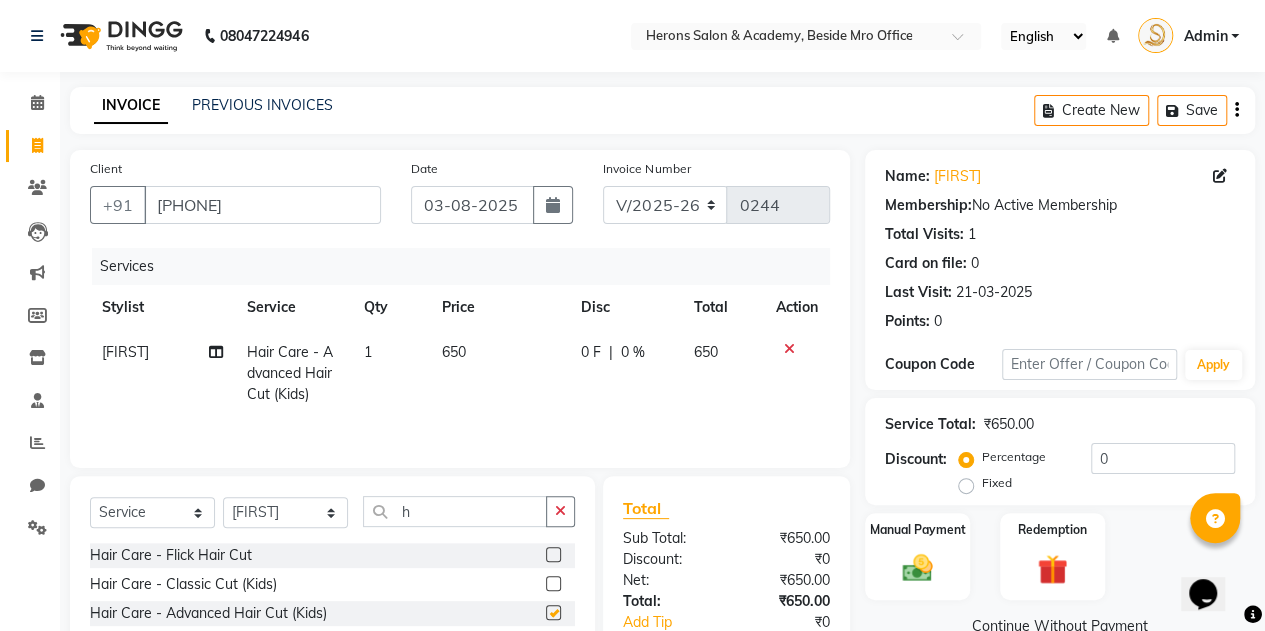 checkbox on "false" 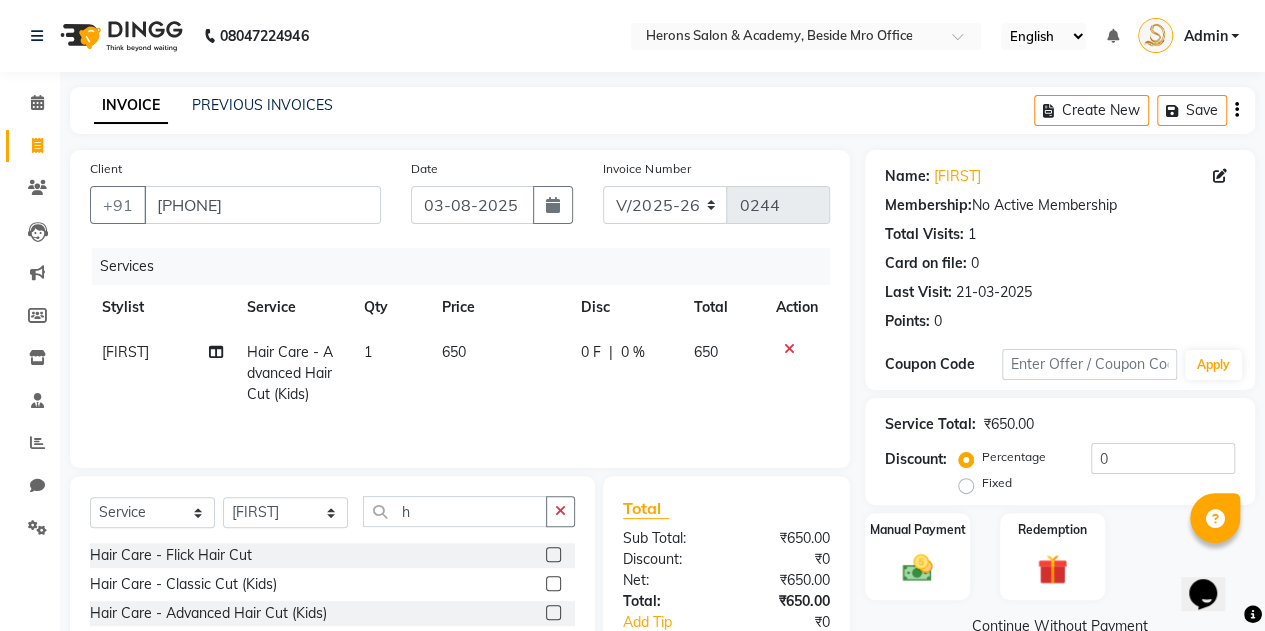 click 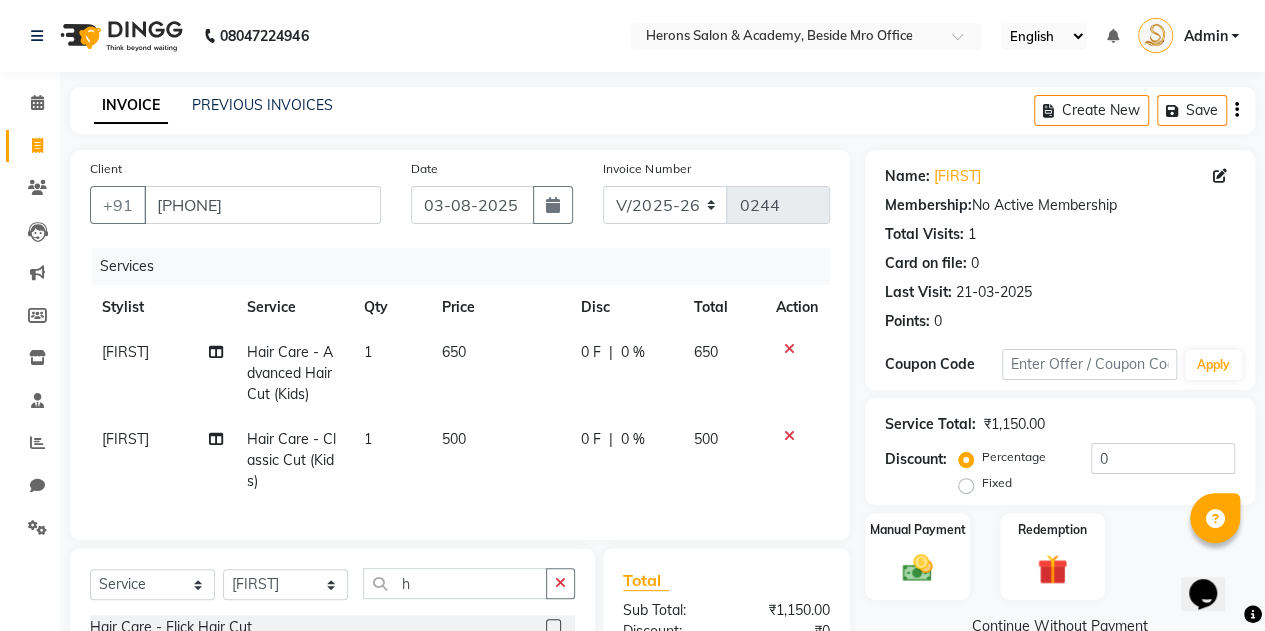 checkbox on "false" 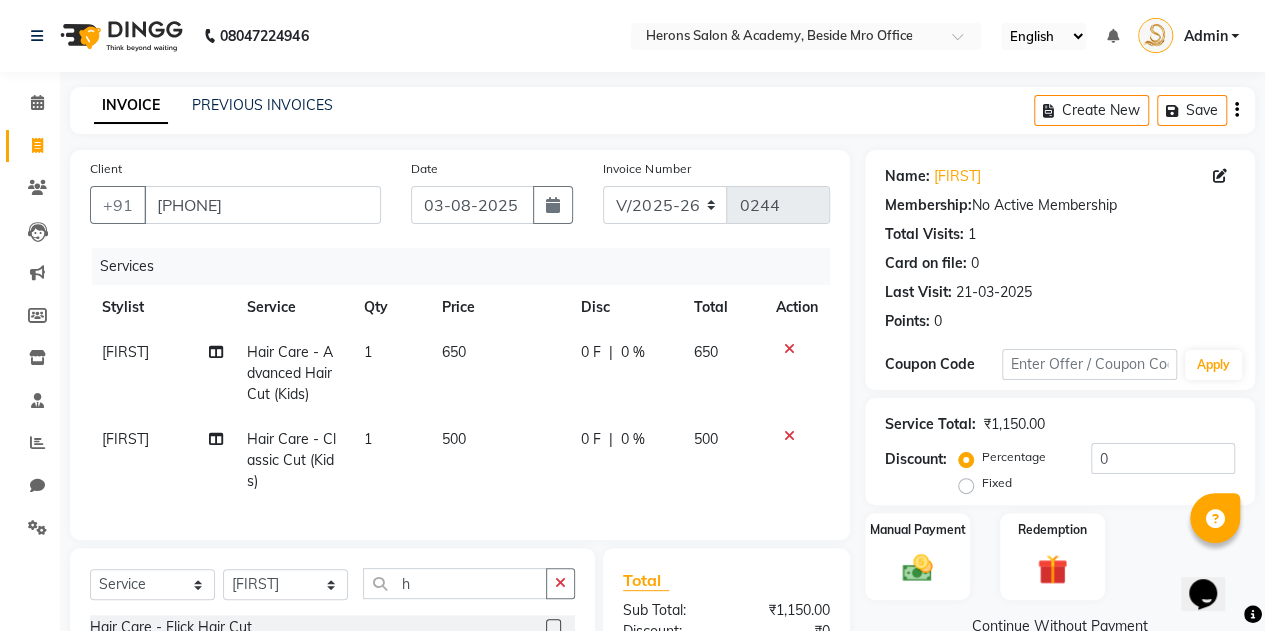 click 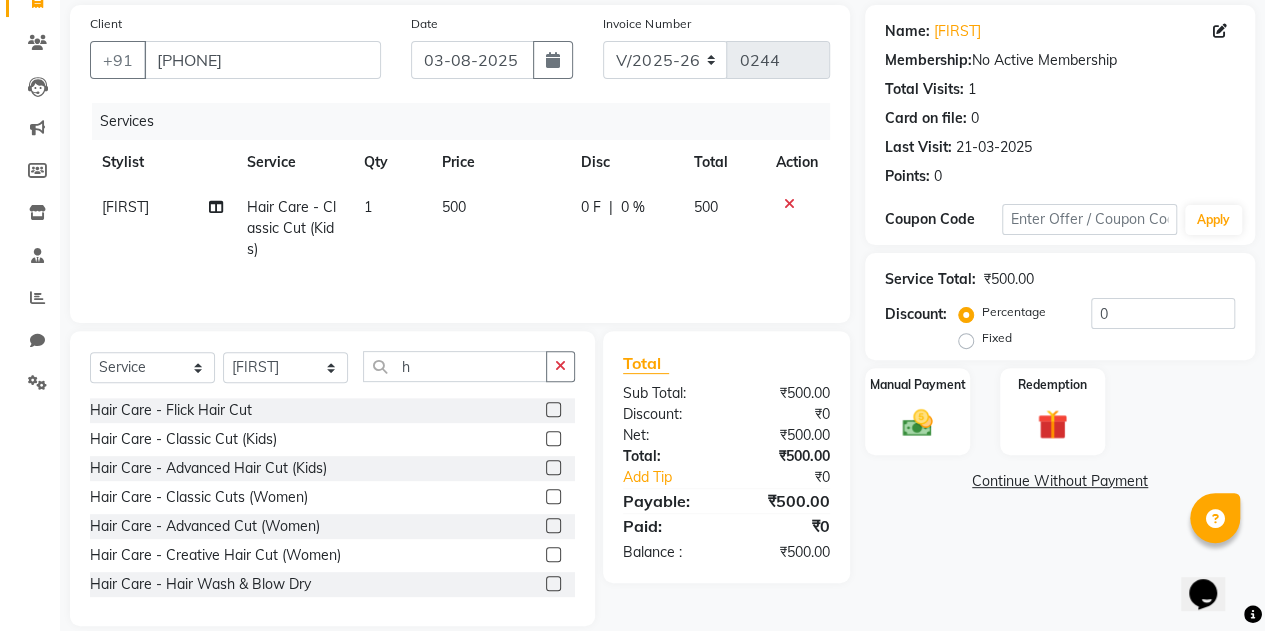 scroll, scrollTop: 169, scrollLeft: 0, axis: vertical 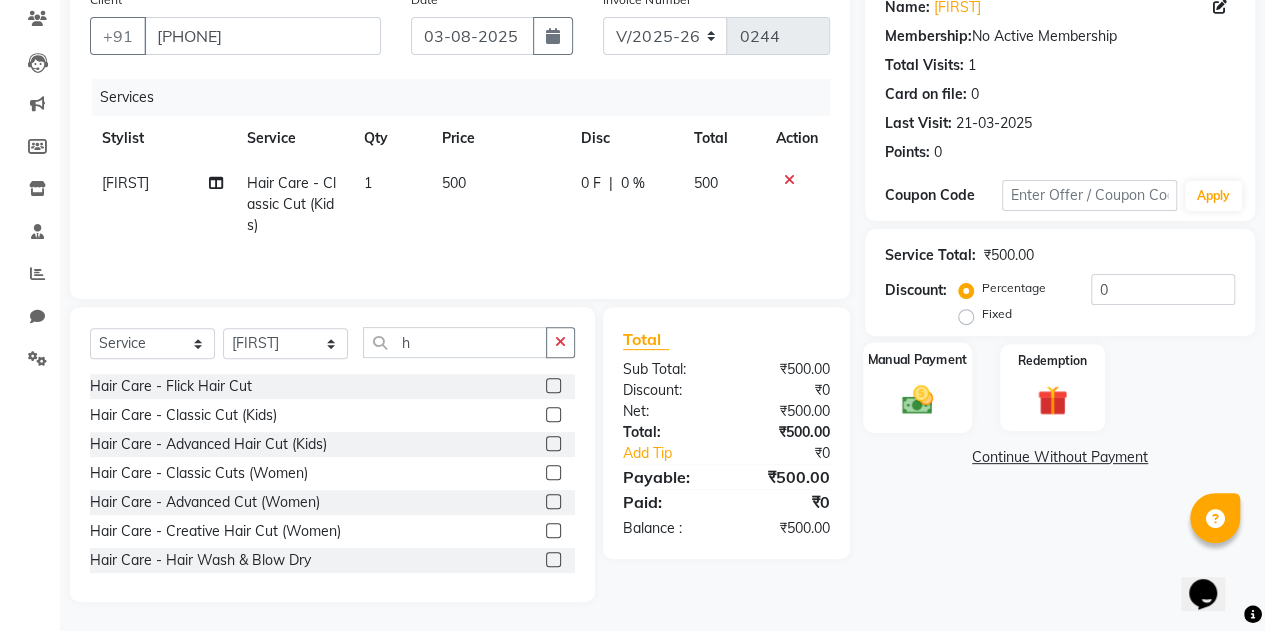 click 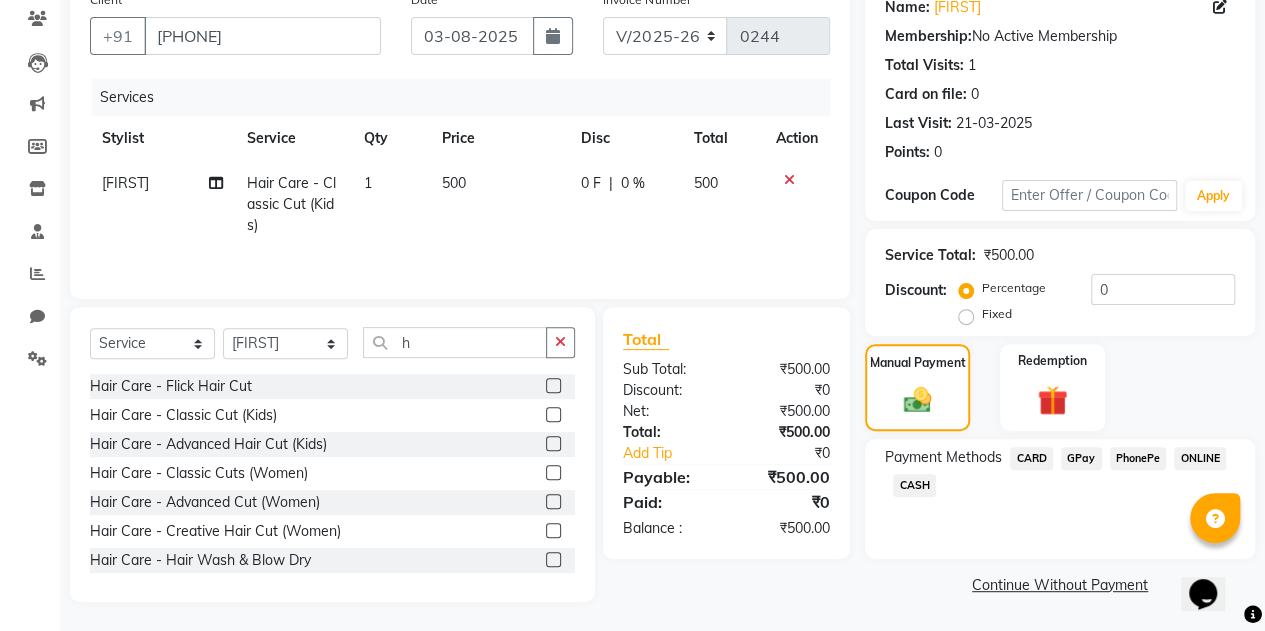 click on "PhonePe" 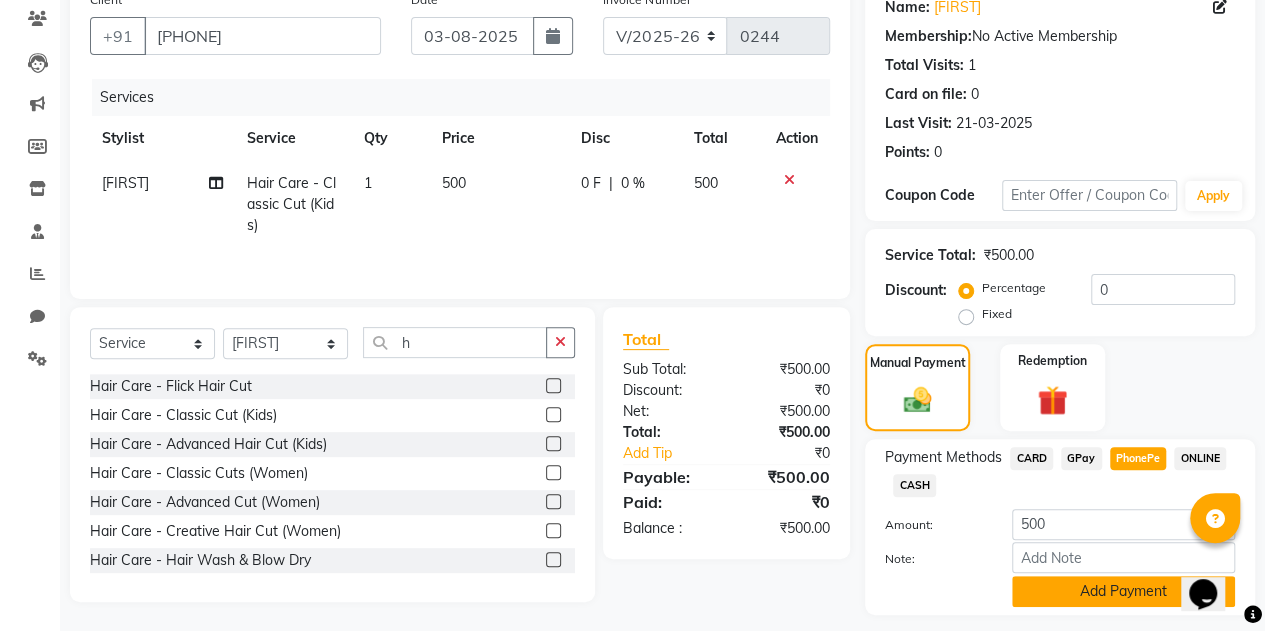click on "Add Payment" 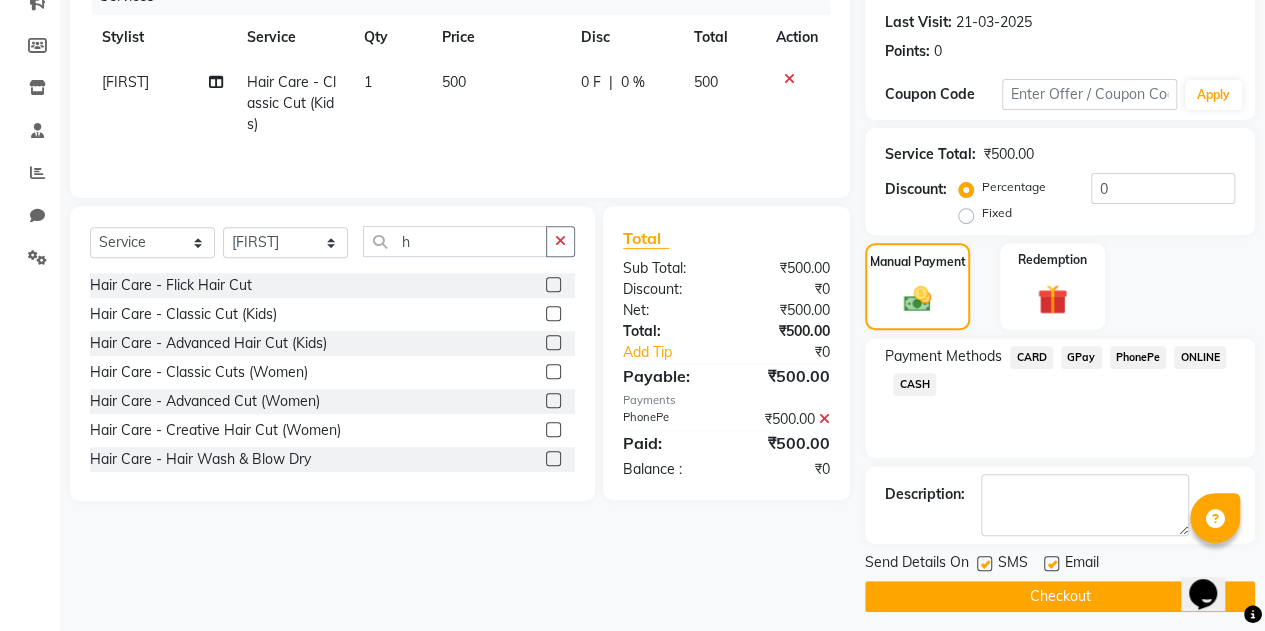 scroll, scrollTop: 278, scrollLeft: 0, axis: vertical 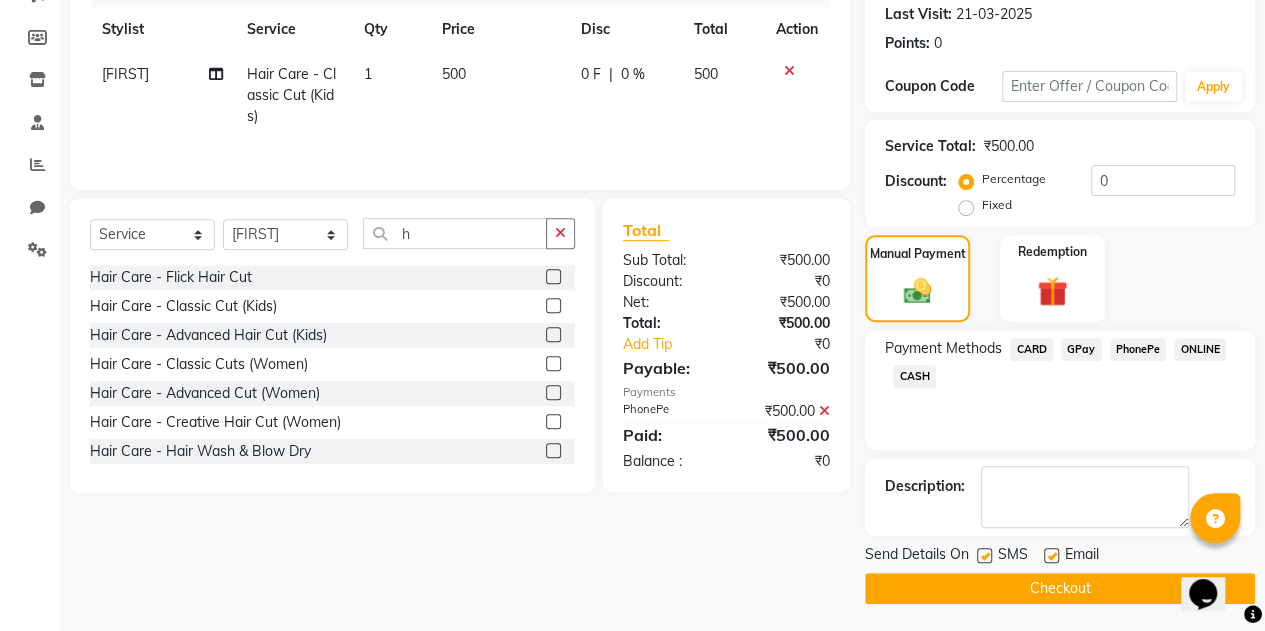 click 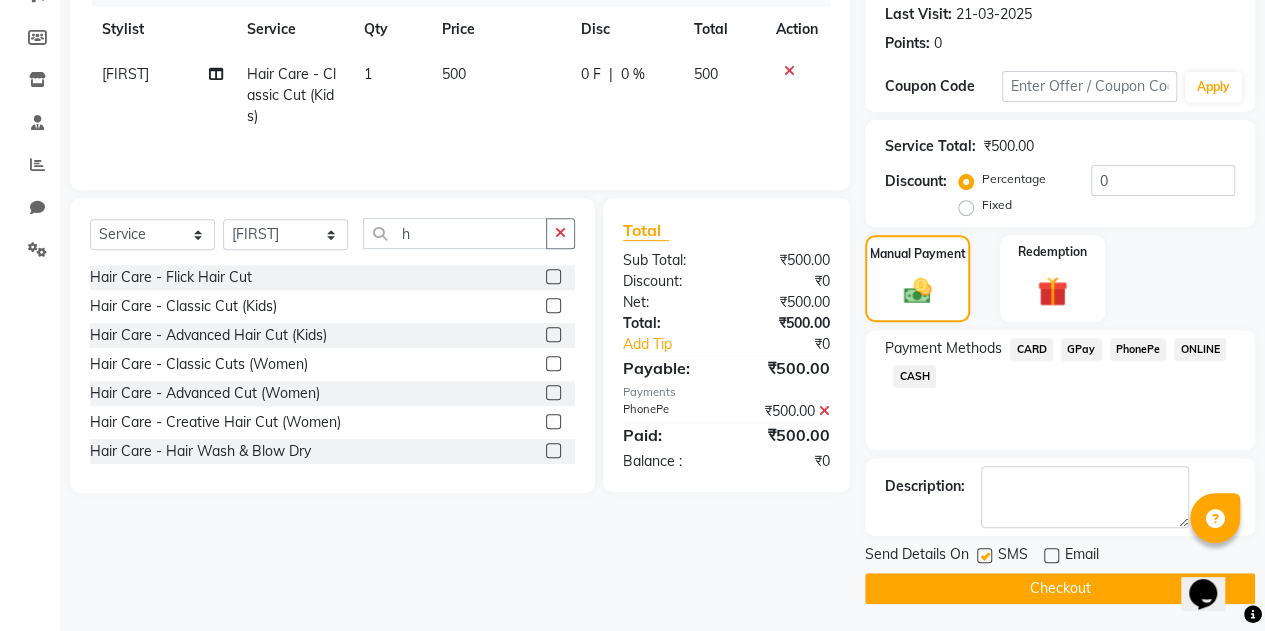 click on "Checkout" 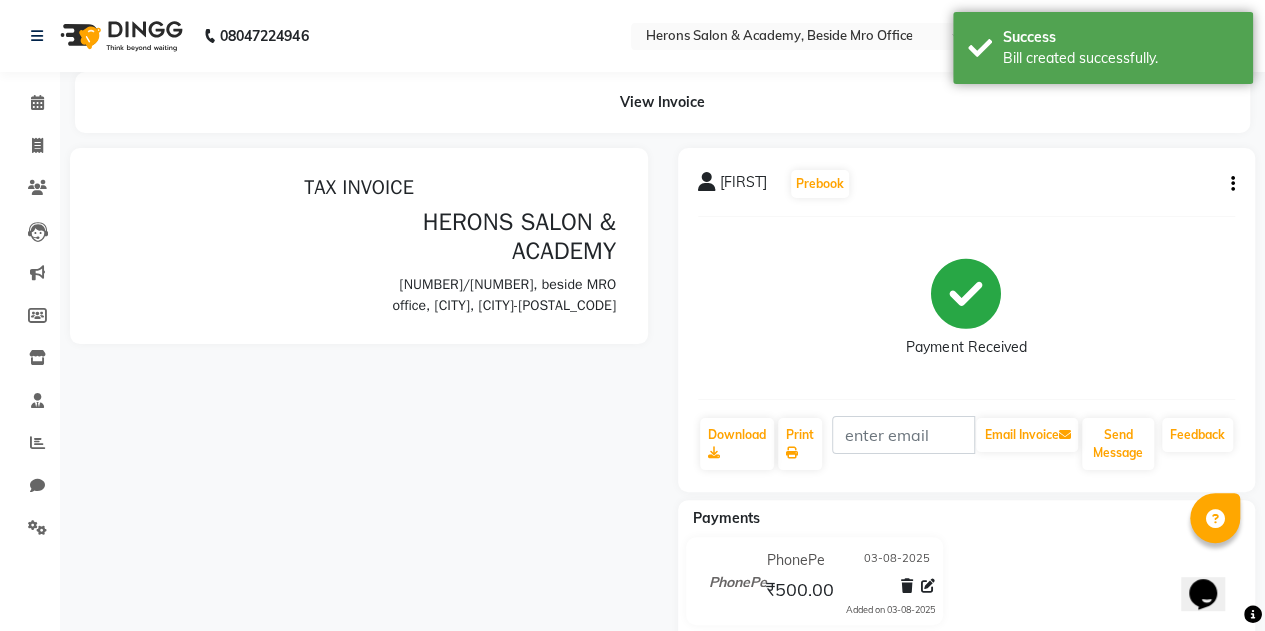 scroll, scrollTop: 0, scrollLeft: 0, axis: both 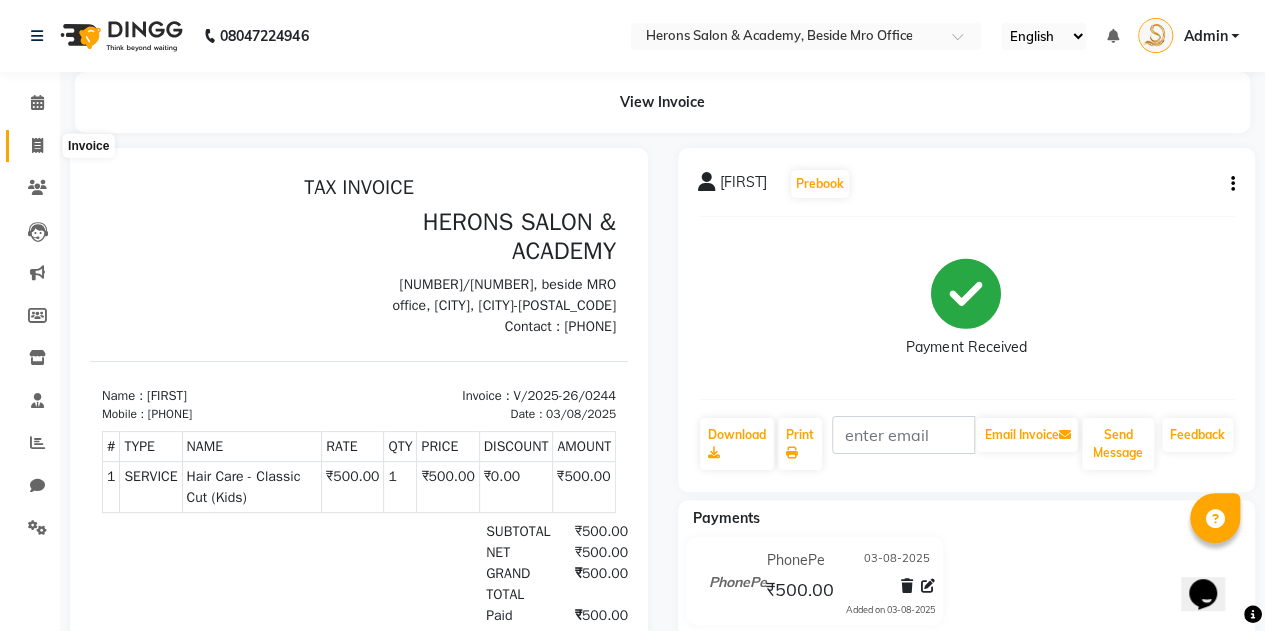 click 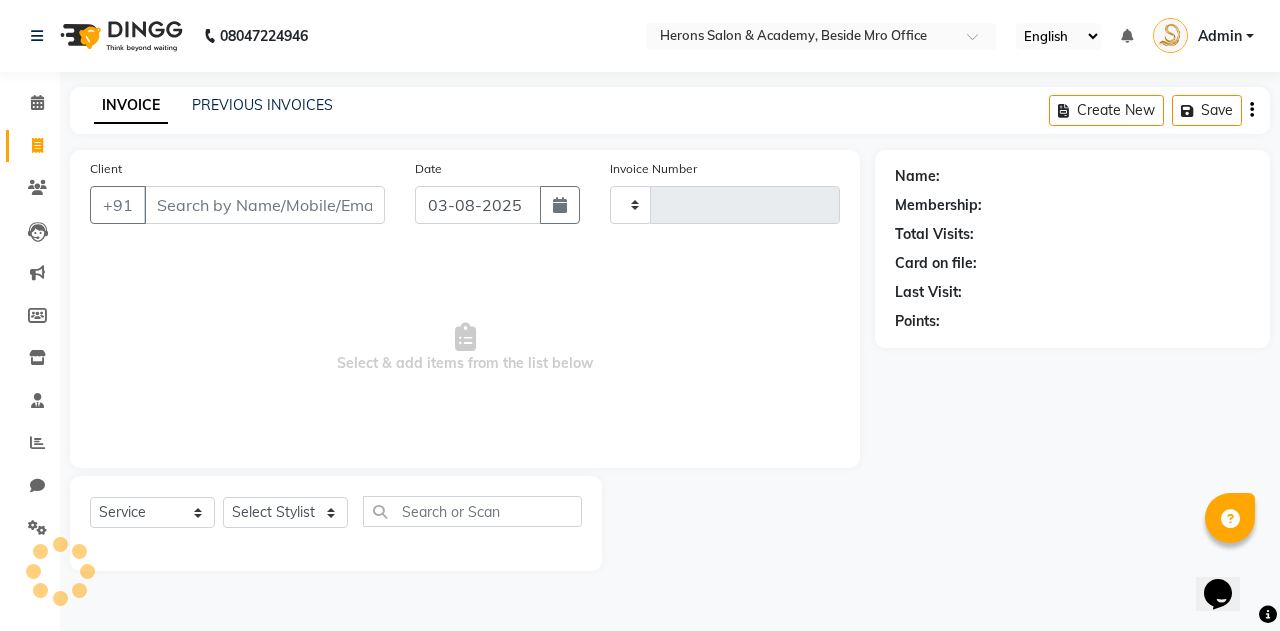 type on "0245" 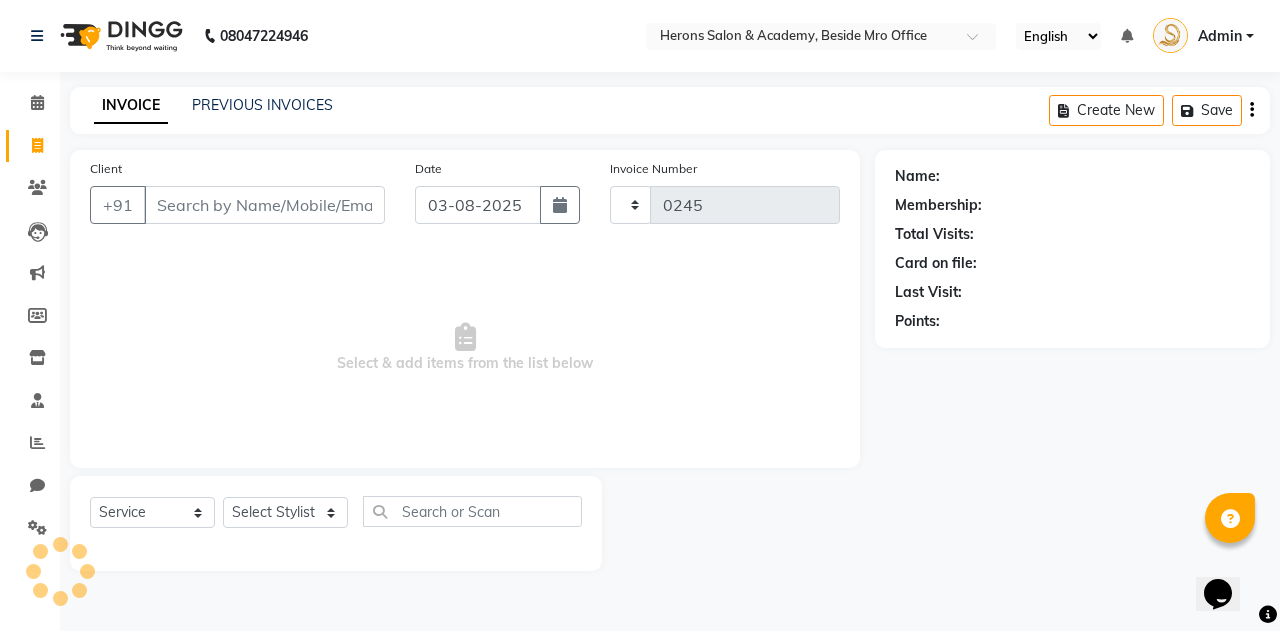 select on "7758" 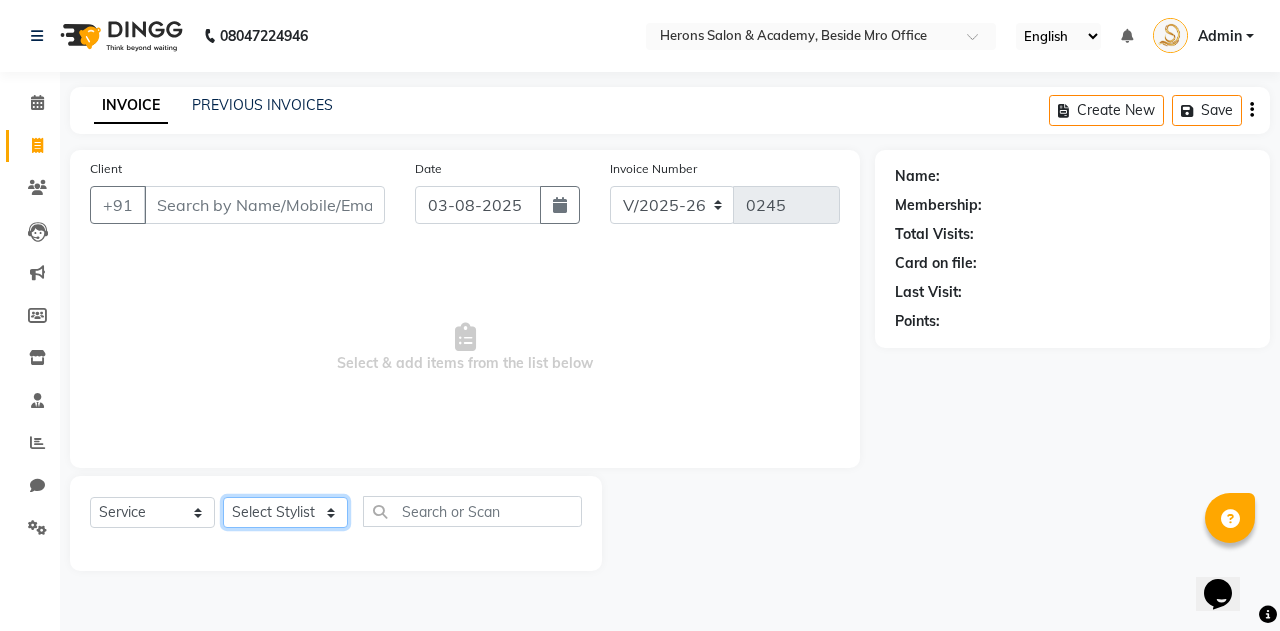 click on "Select Stylist [FIRST] [FIRST]" 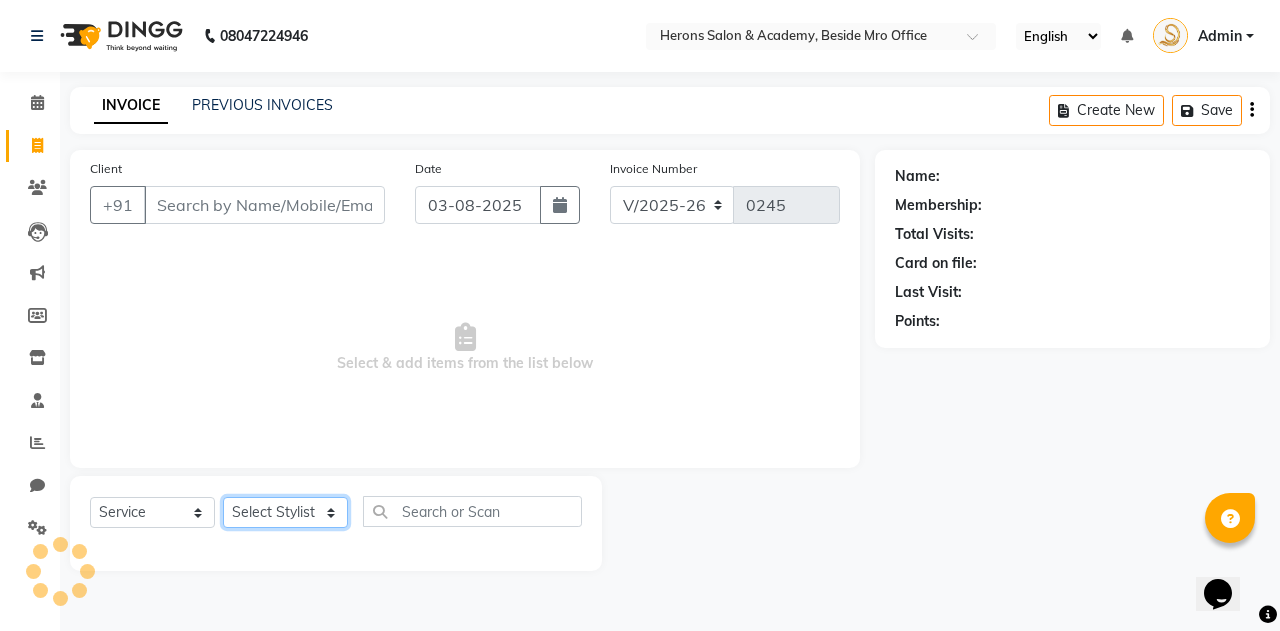 select on "69236" 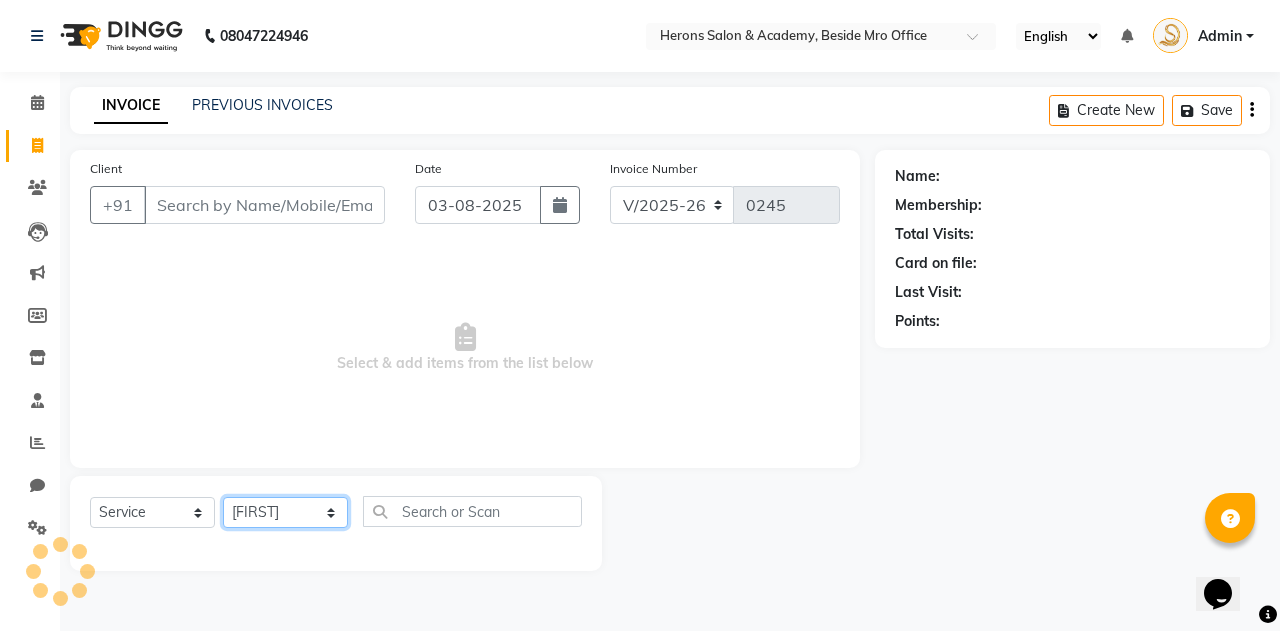 click on "Select Stylist [FIRST] [FIRST]" 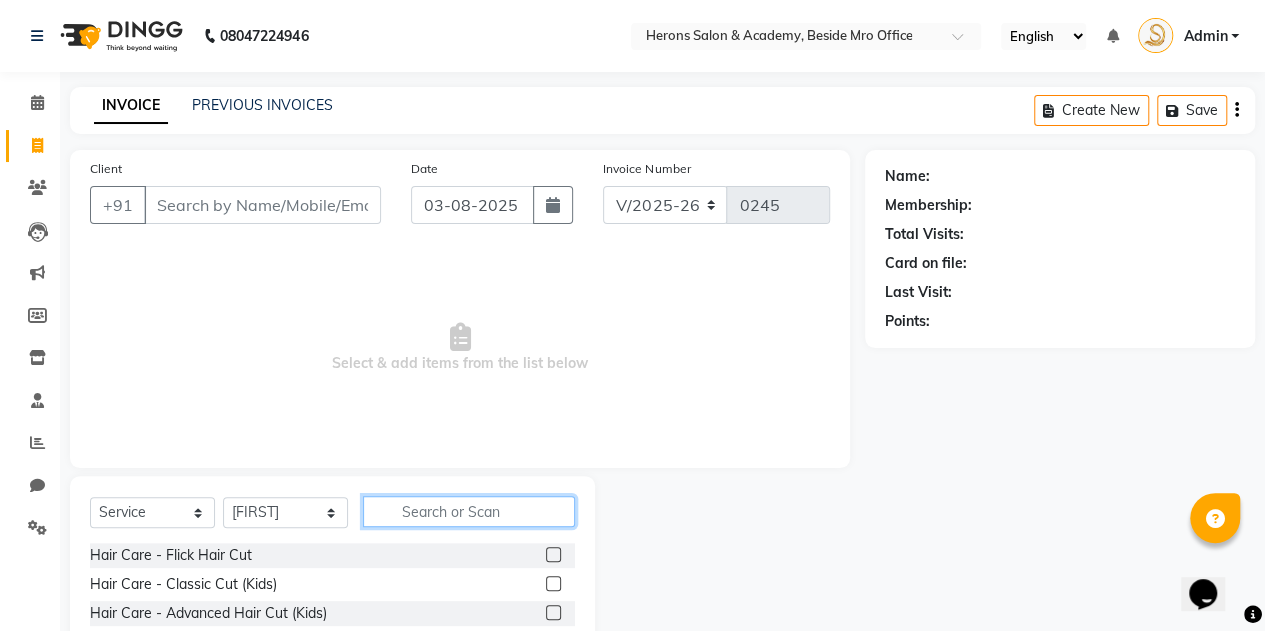 click 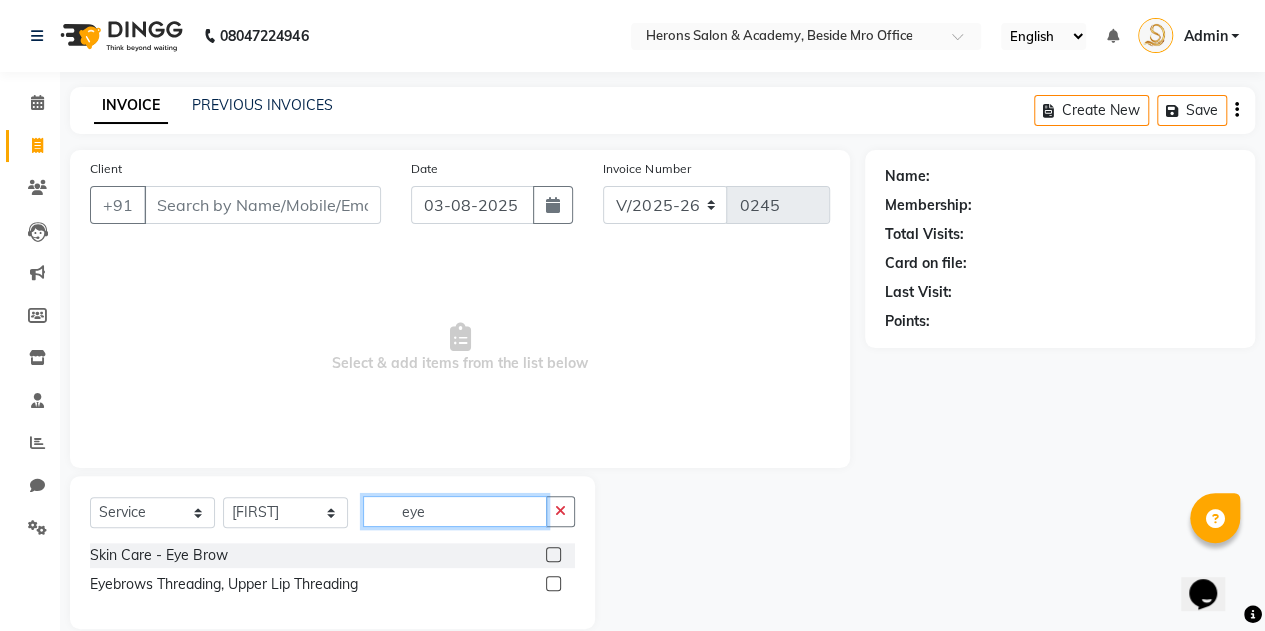 type on "eye" 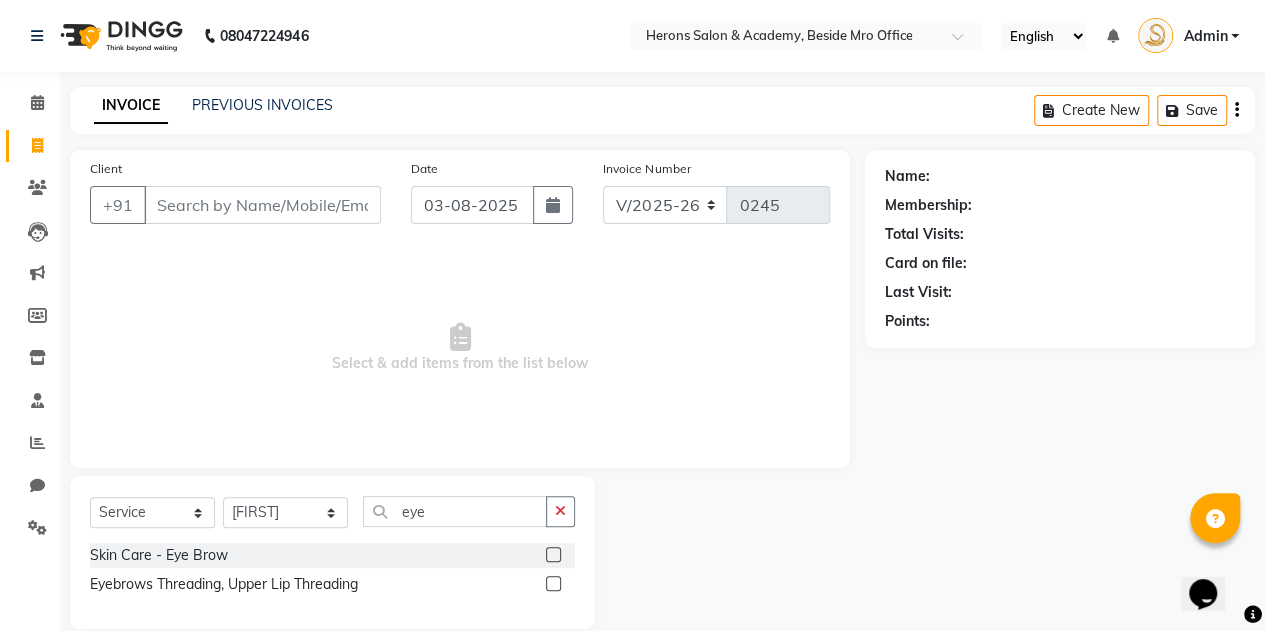 click 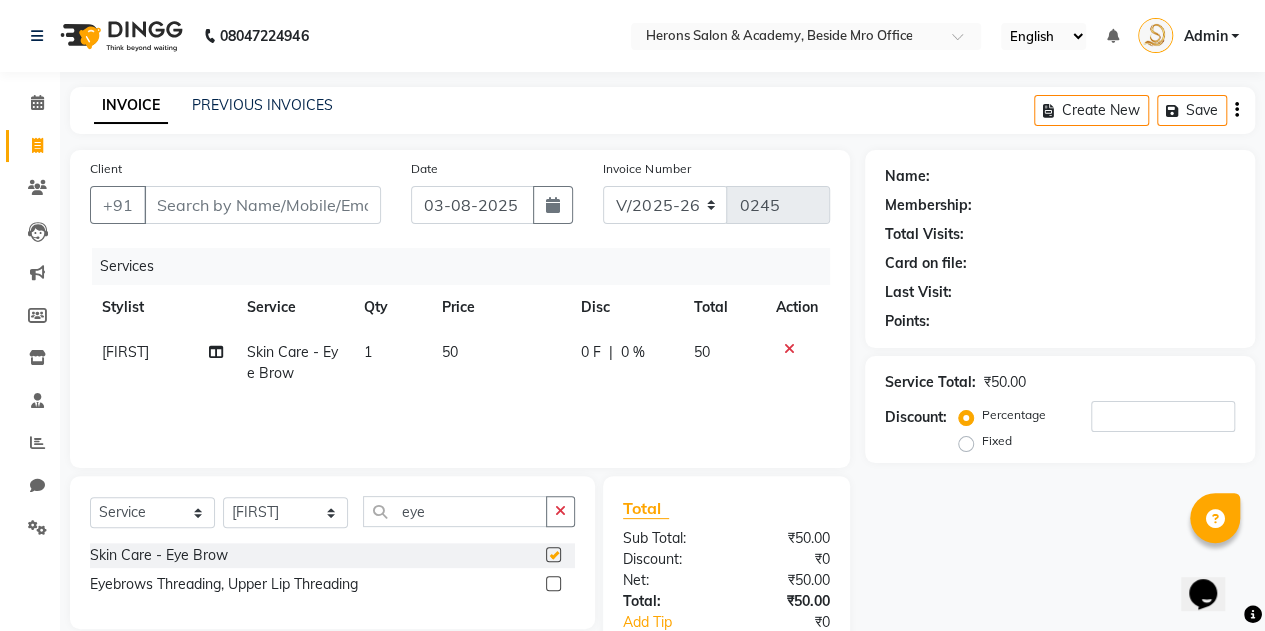 checkbox on "false" 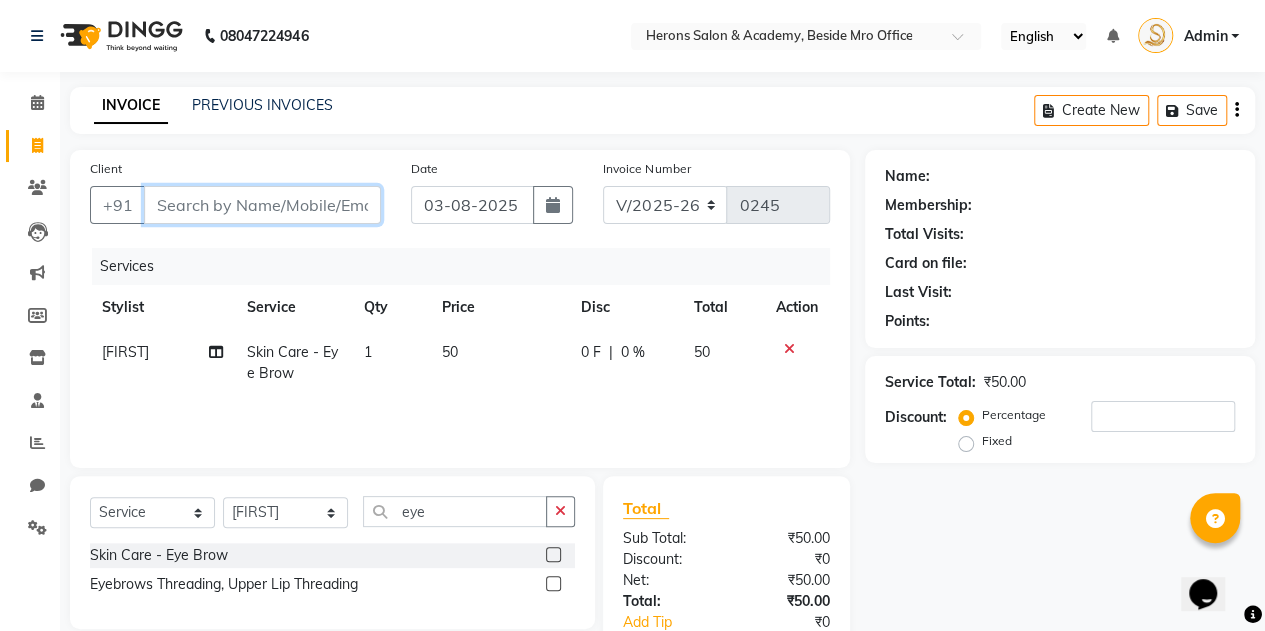 click on "Client" at bounding box center (262, 205) 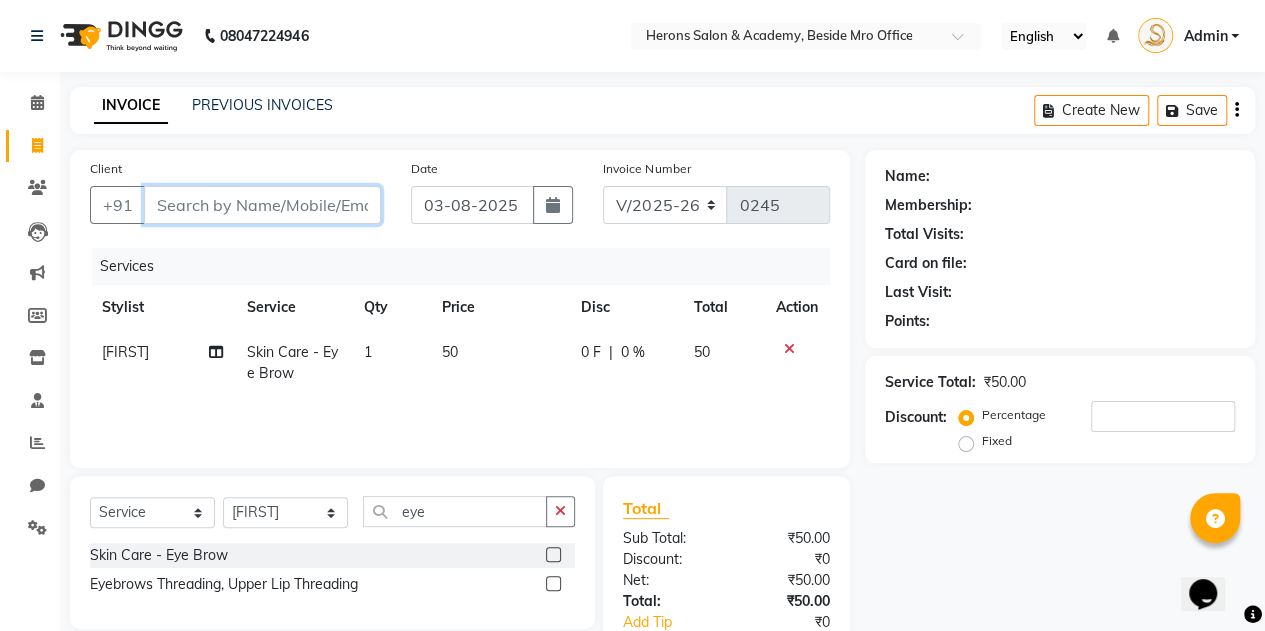 type on "6" 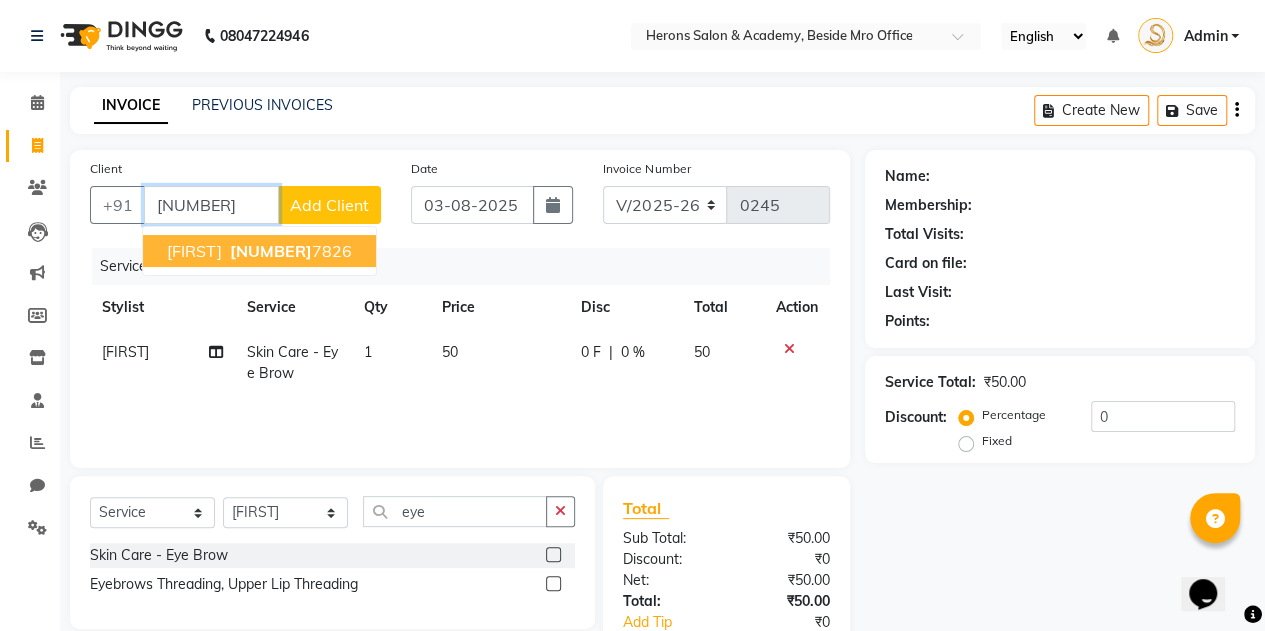 click on "[NUMBER]" at bounding box center (271, 251) 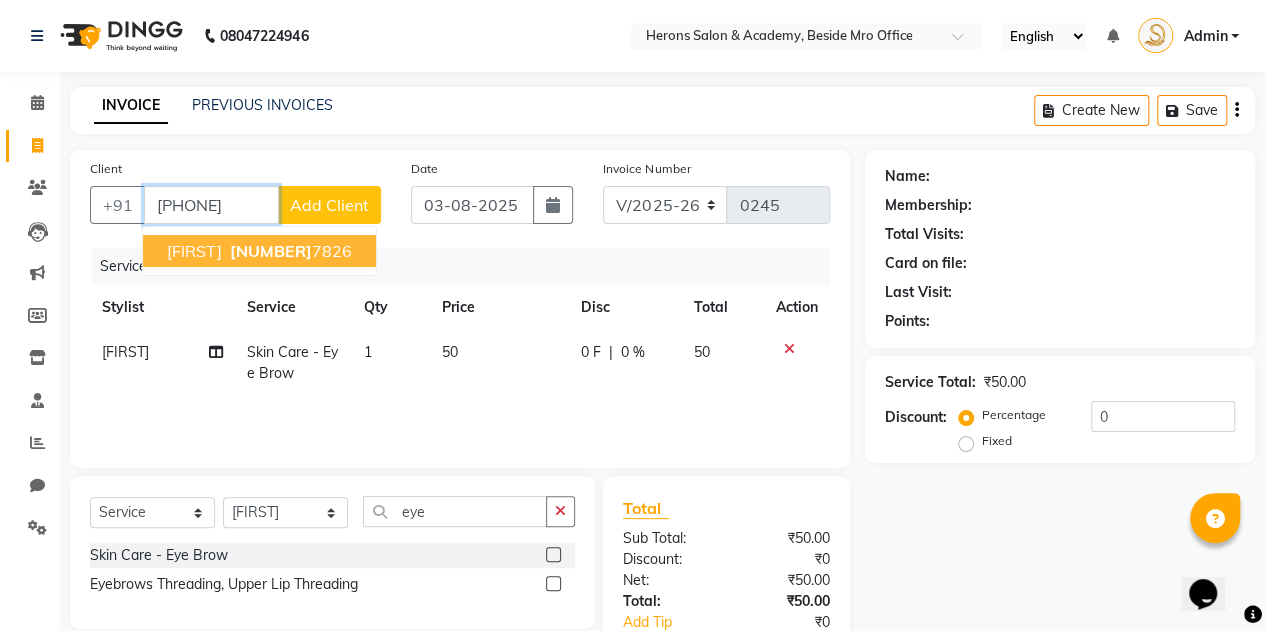 type on "[PHONE]" 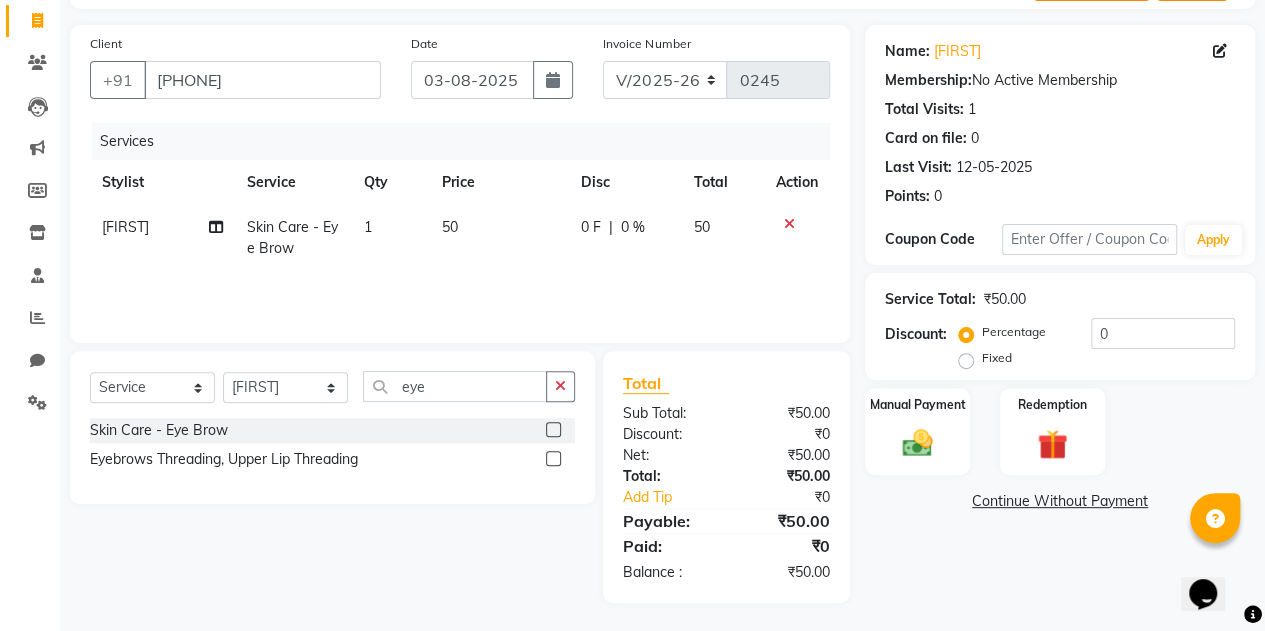 scroll, scrollTop: 121, scrollLeft: 0, axis: vertical 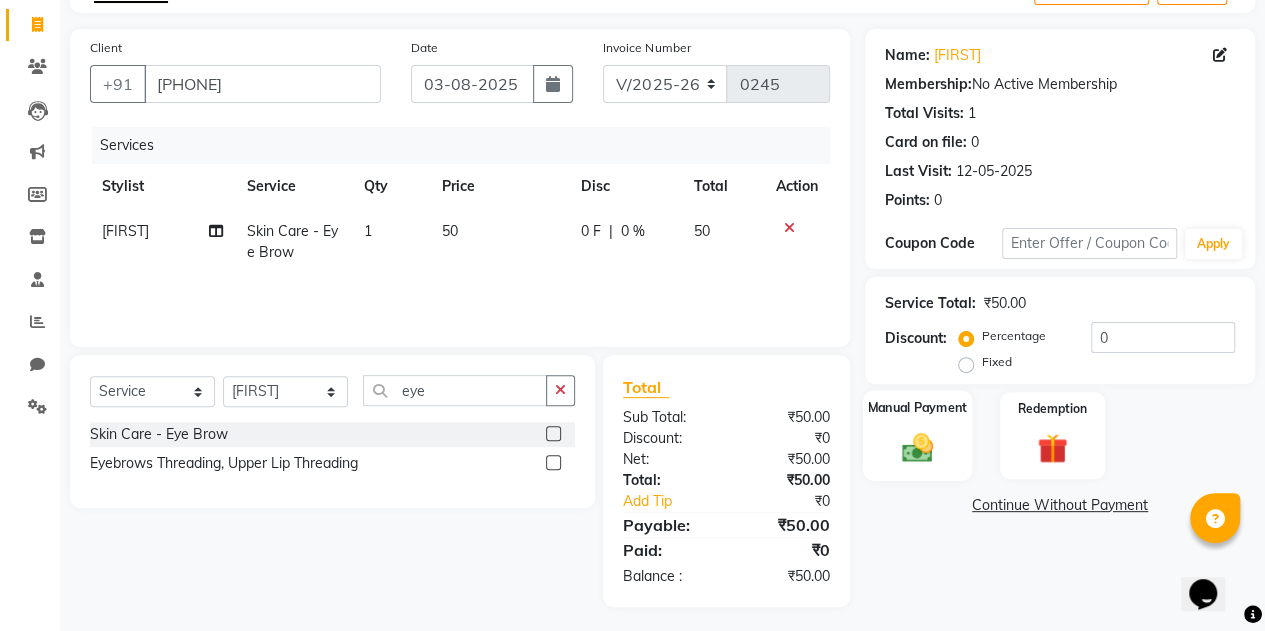 click on "Manual Payment" 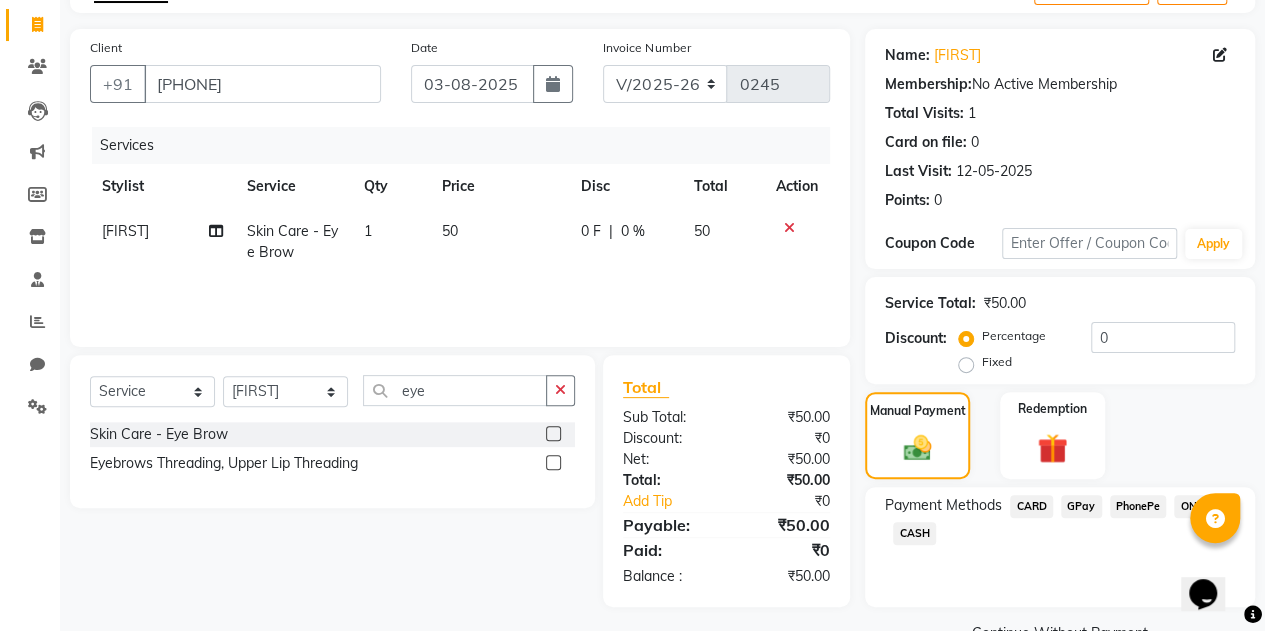 click on "PhonePe" 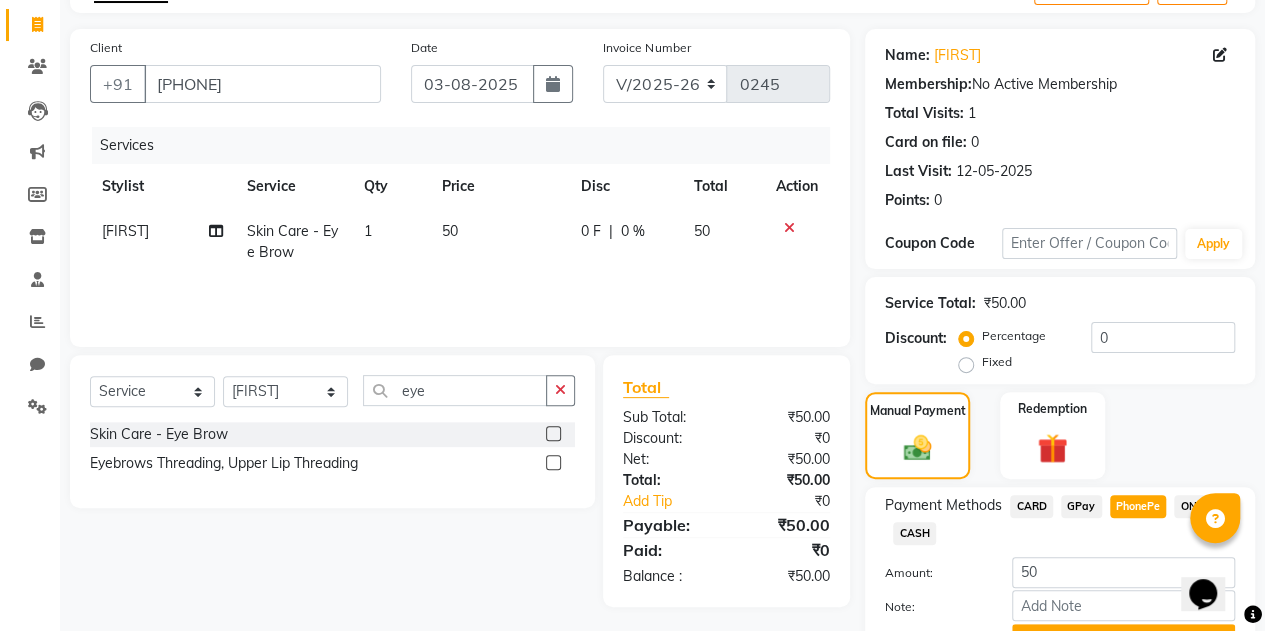 scroll, scrollTop: 222, scrollLeft: 0, axis: vertical 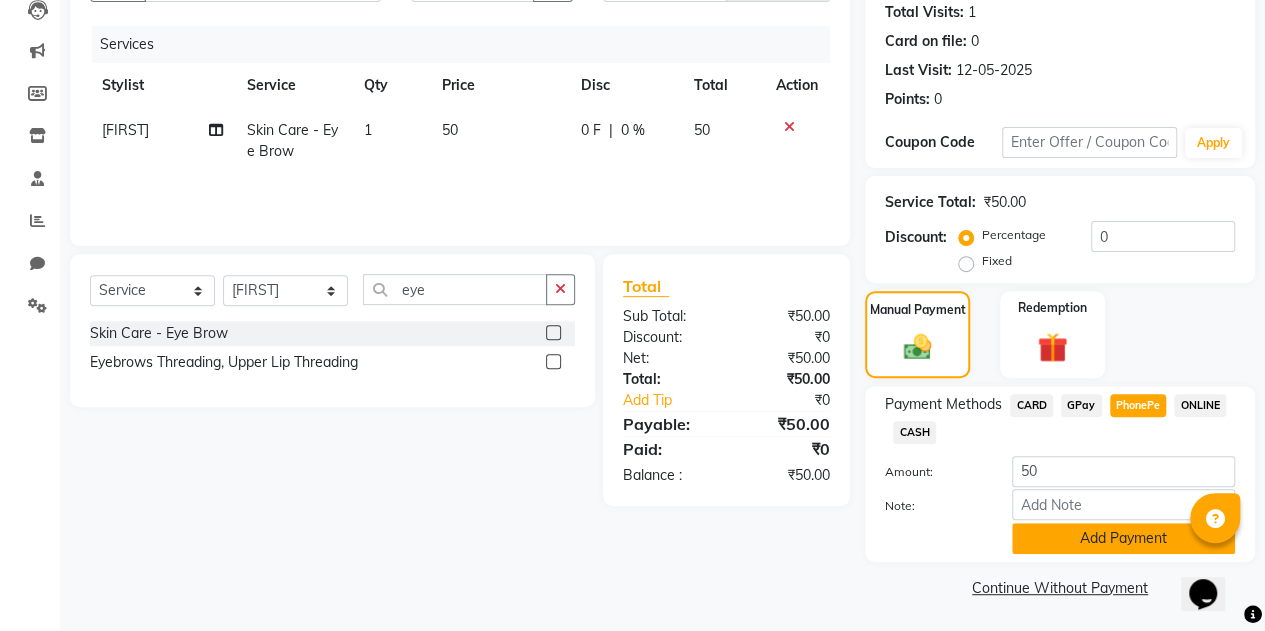 click on "Add Payment" 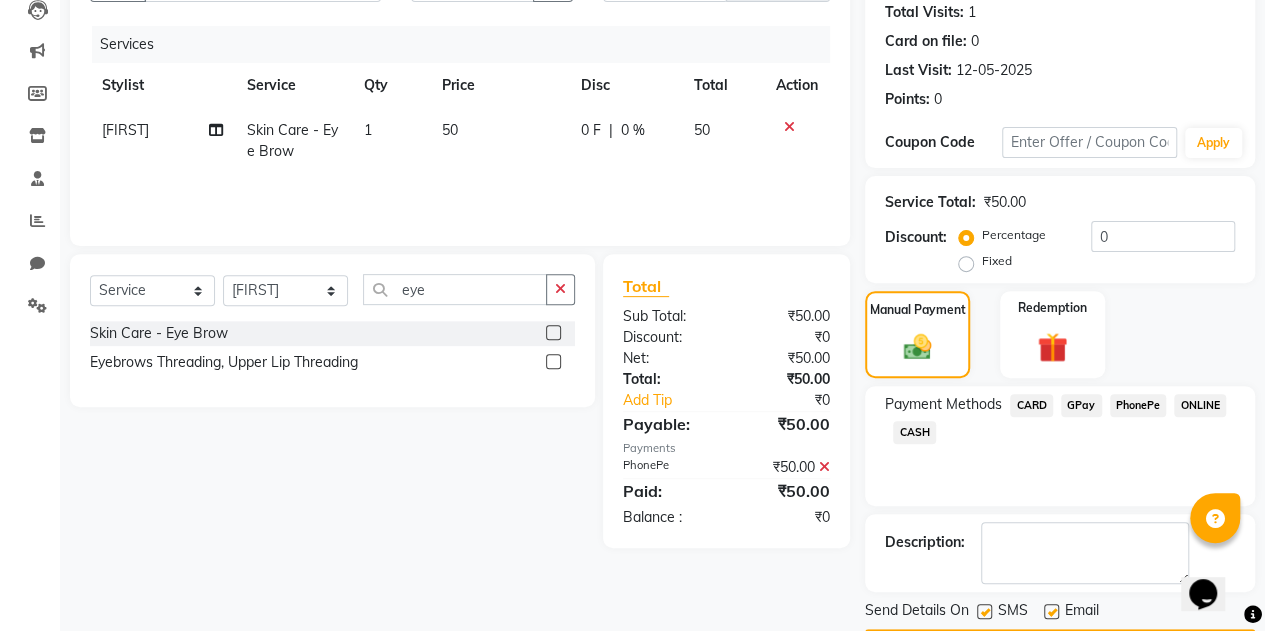 scroll, scrollTop: 278, scrollLeft: 0, axis: vertical 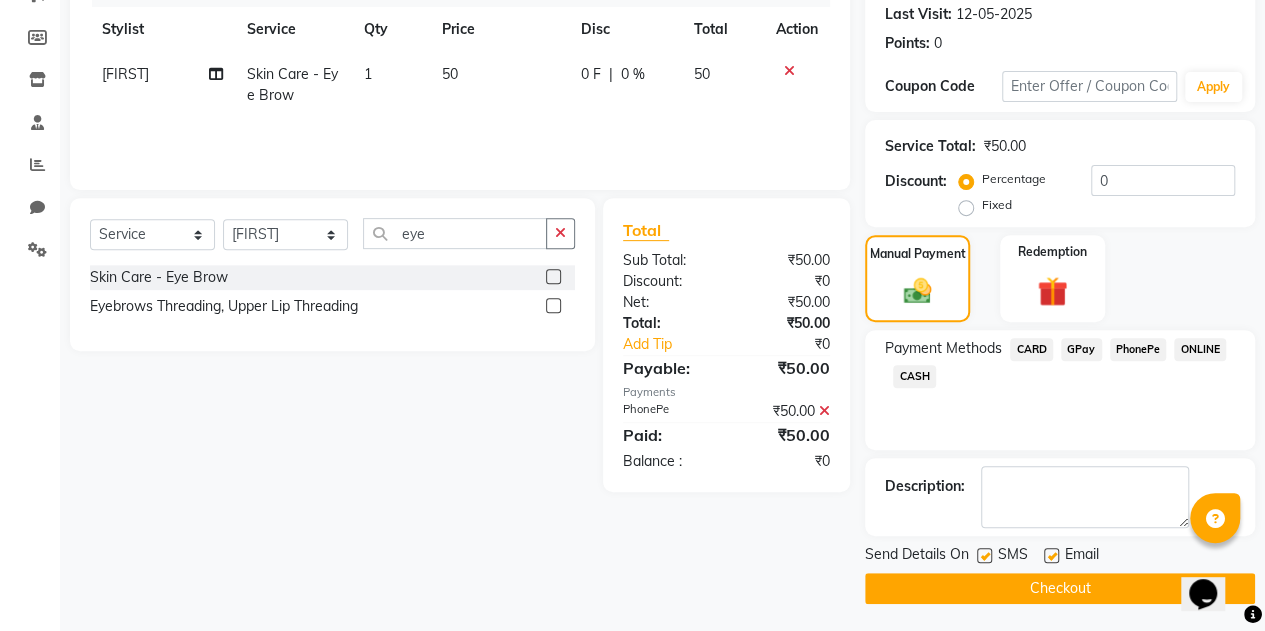 click 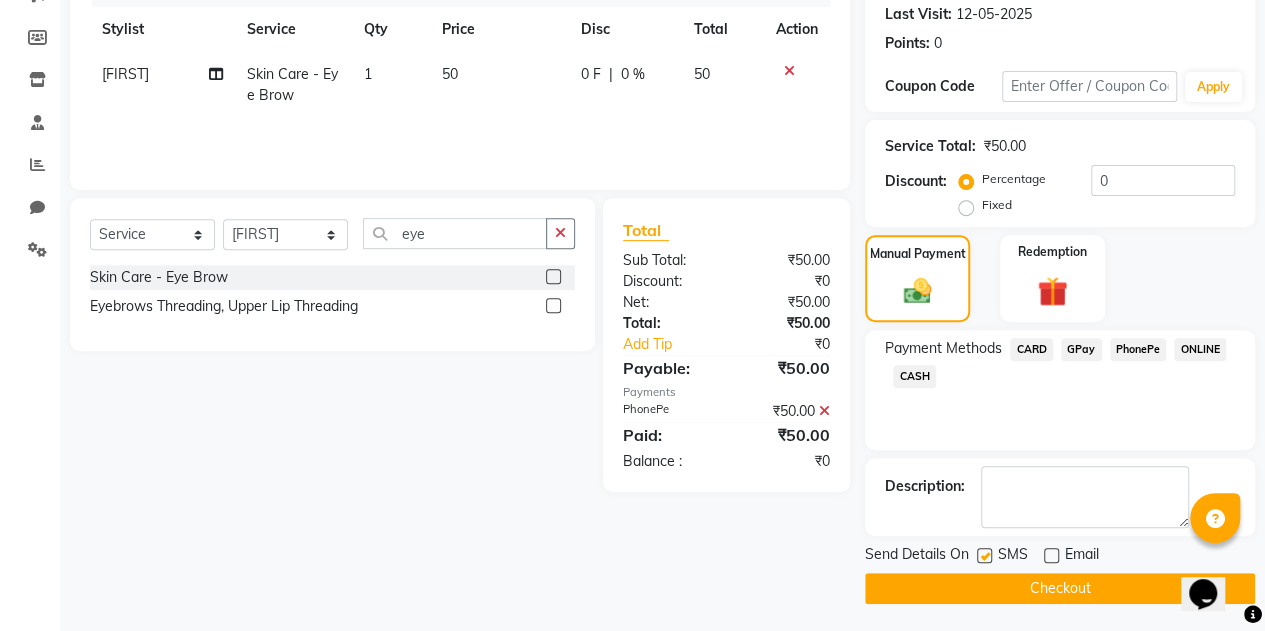 click on "Checkout" 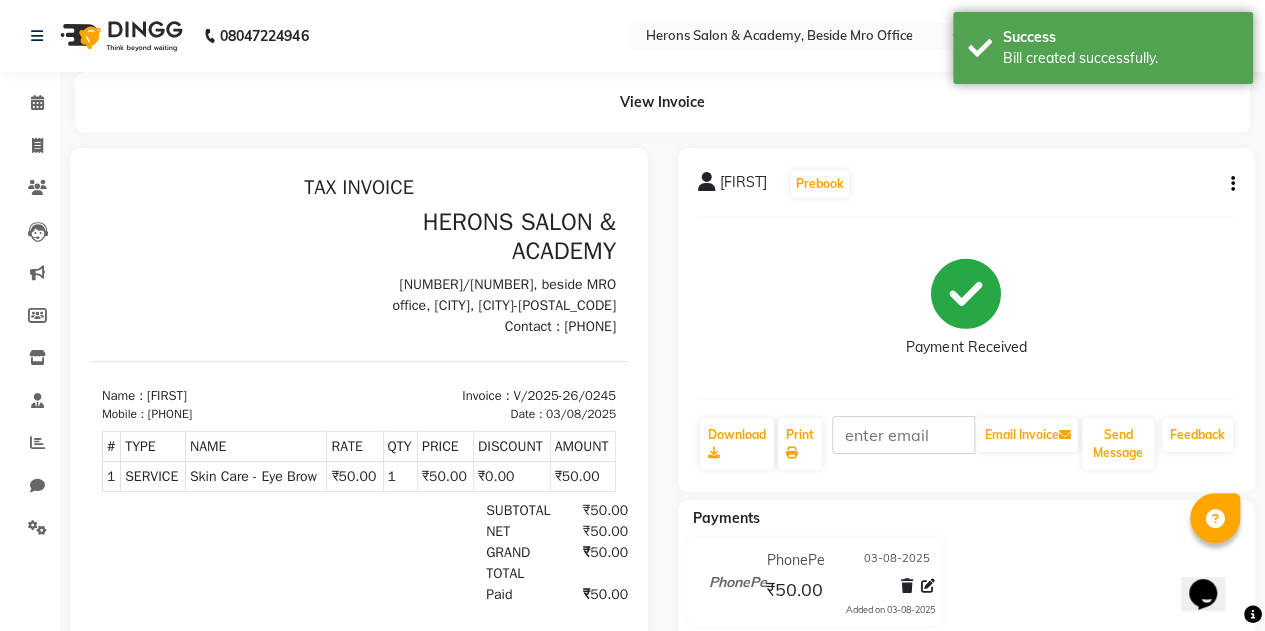 scroll, scrollTop: 0, scrollLeft: 0, axis: both 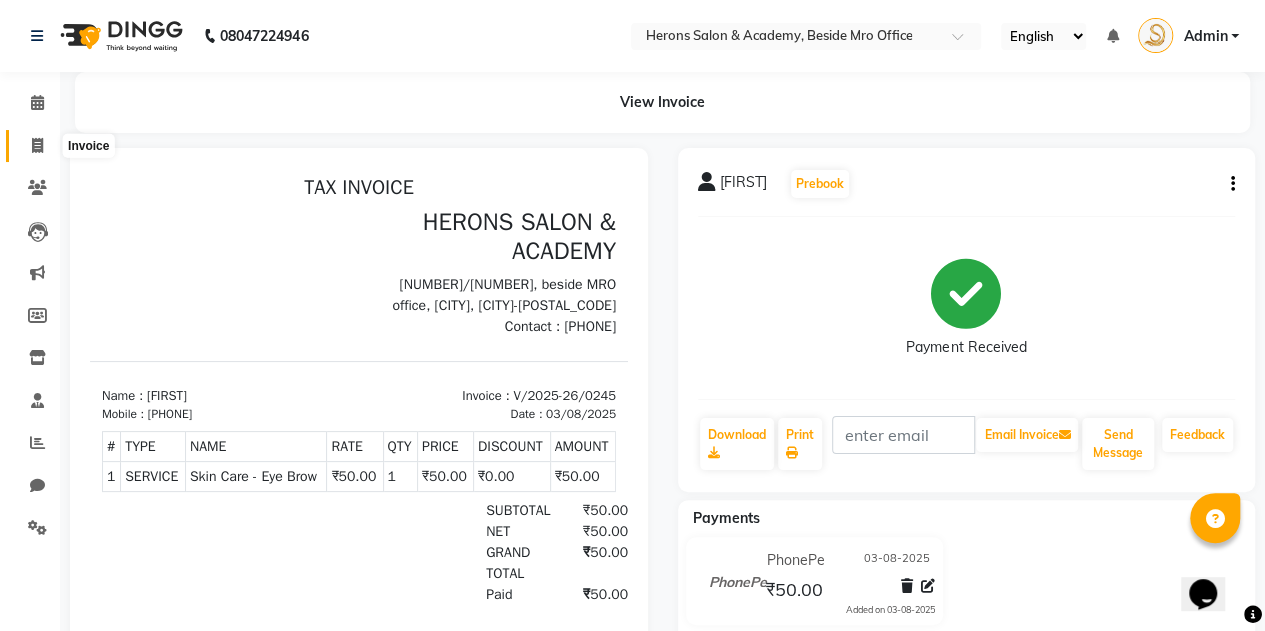 click 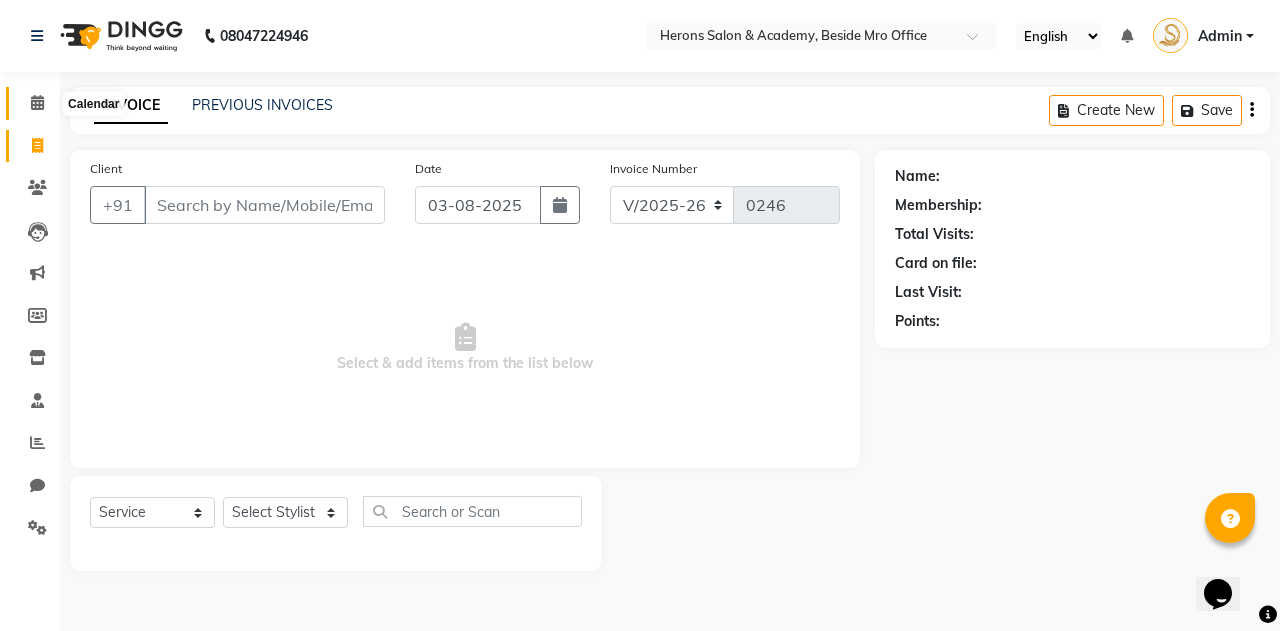 click 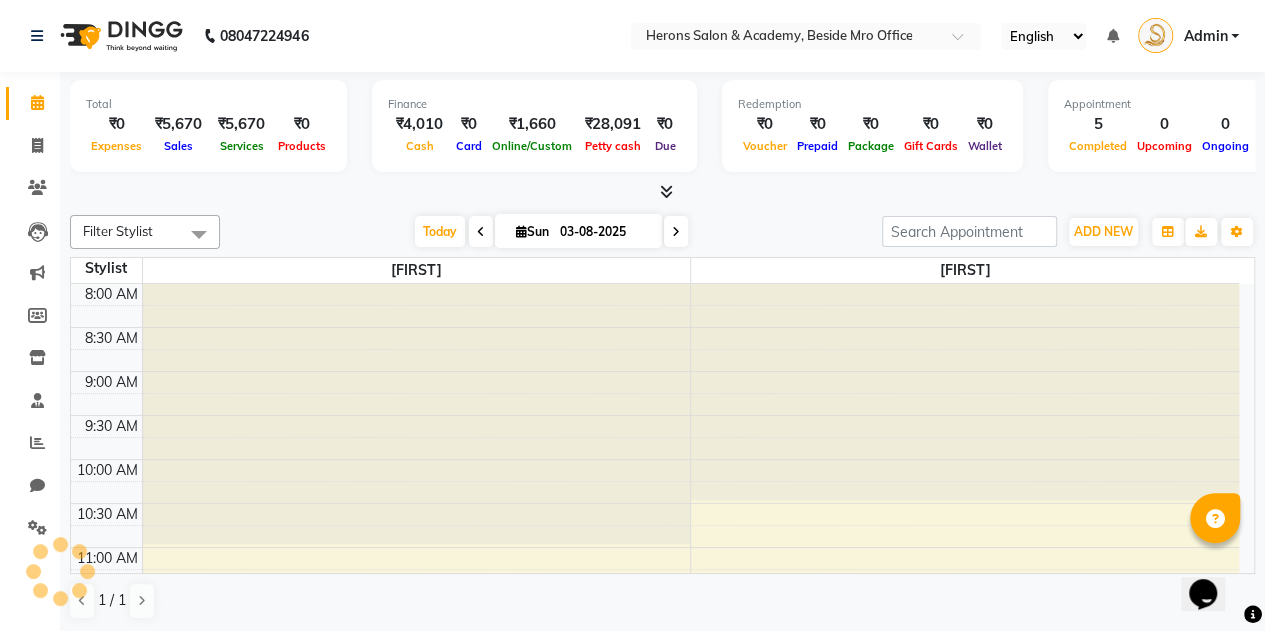 scroll, scrollTop: 0, scrollLeft: 0, axis: both 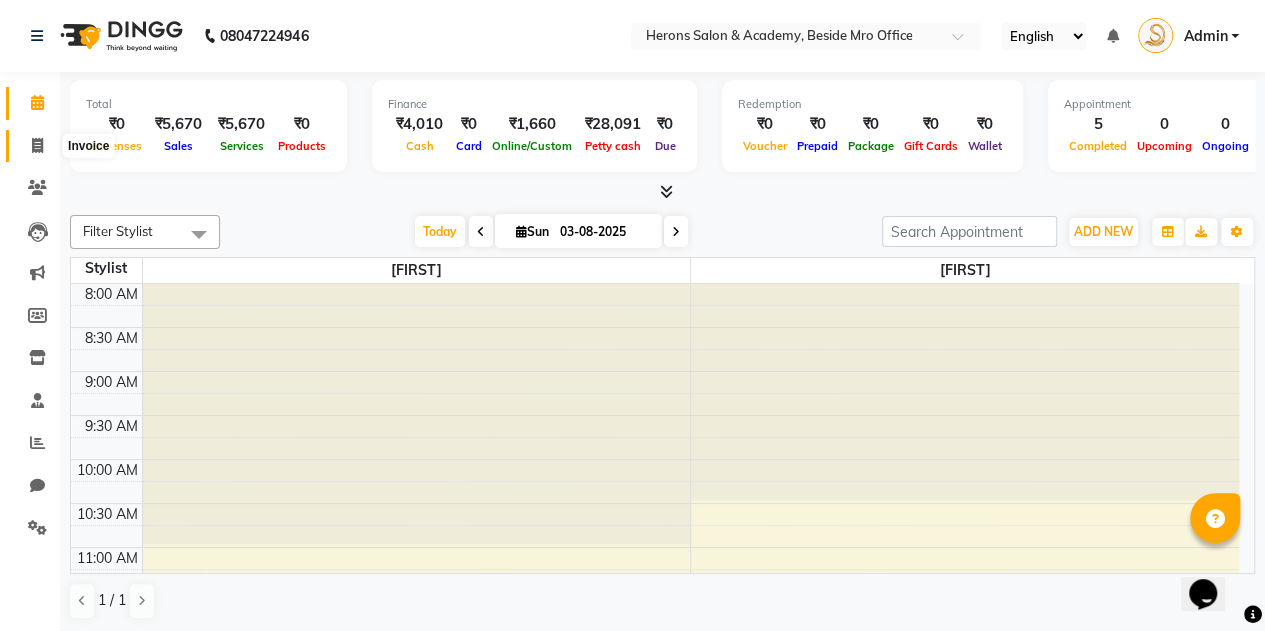 click 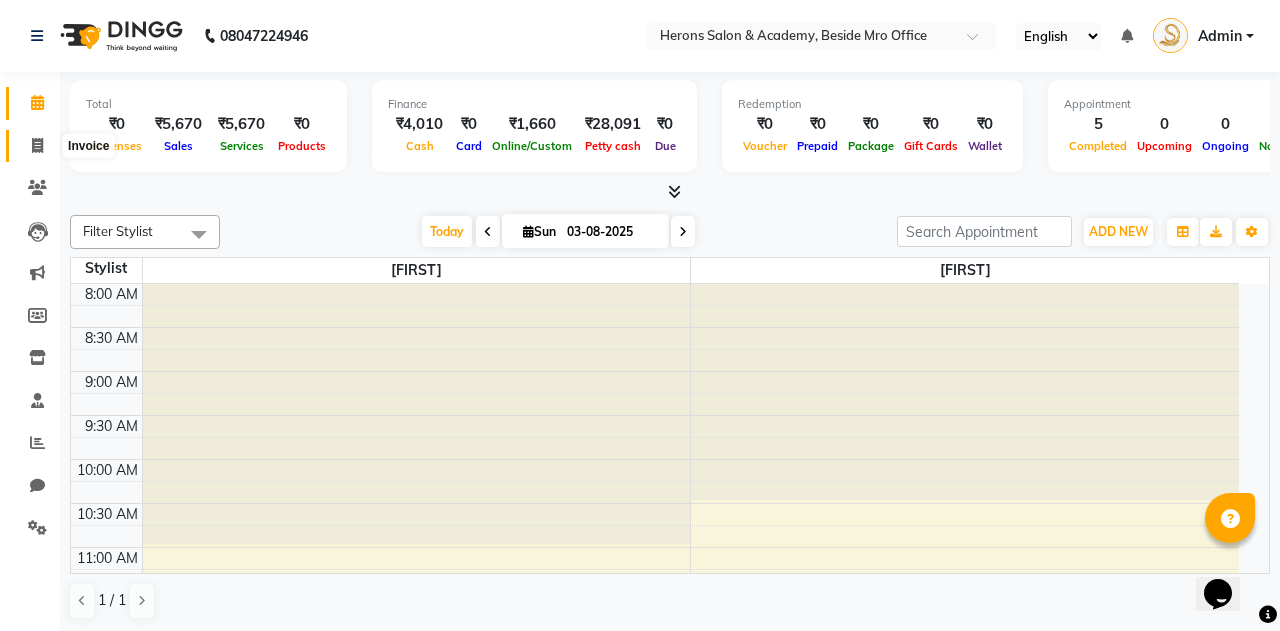 select on "7758" 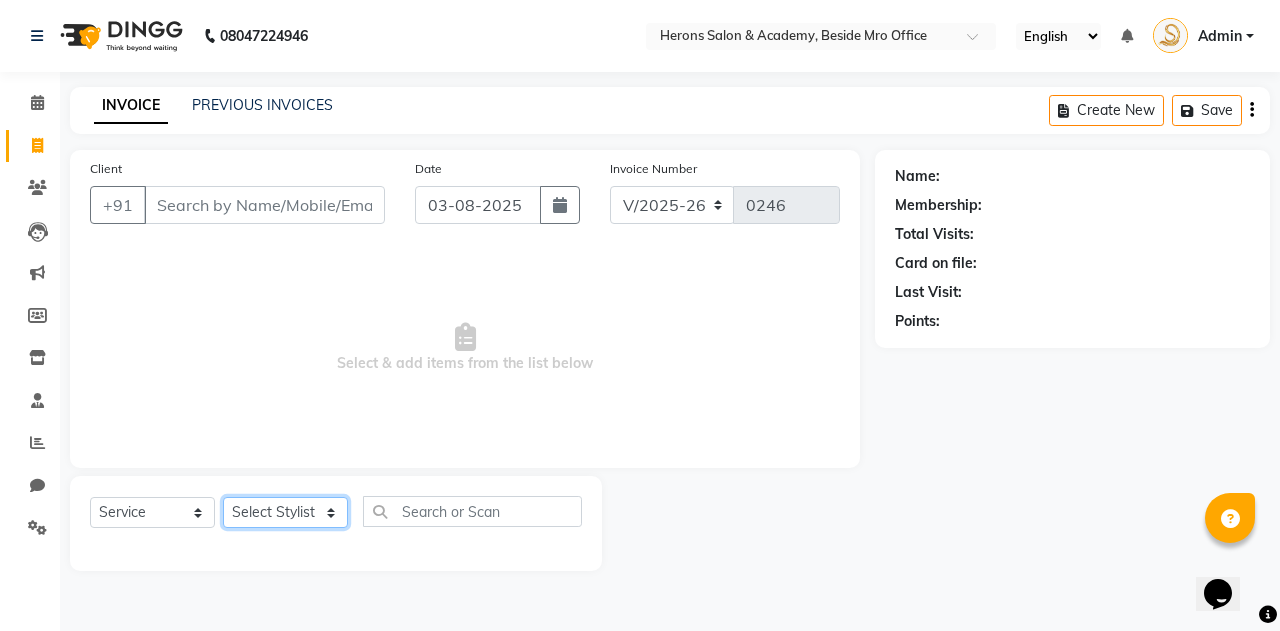 click on "Select Stylist [FIRST] [FIRST]" 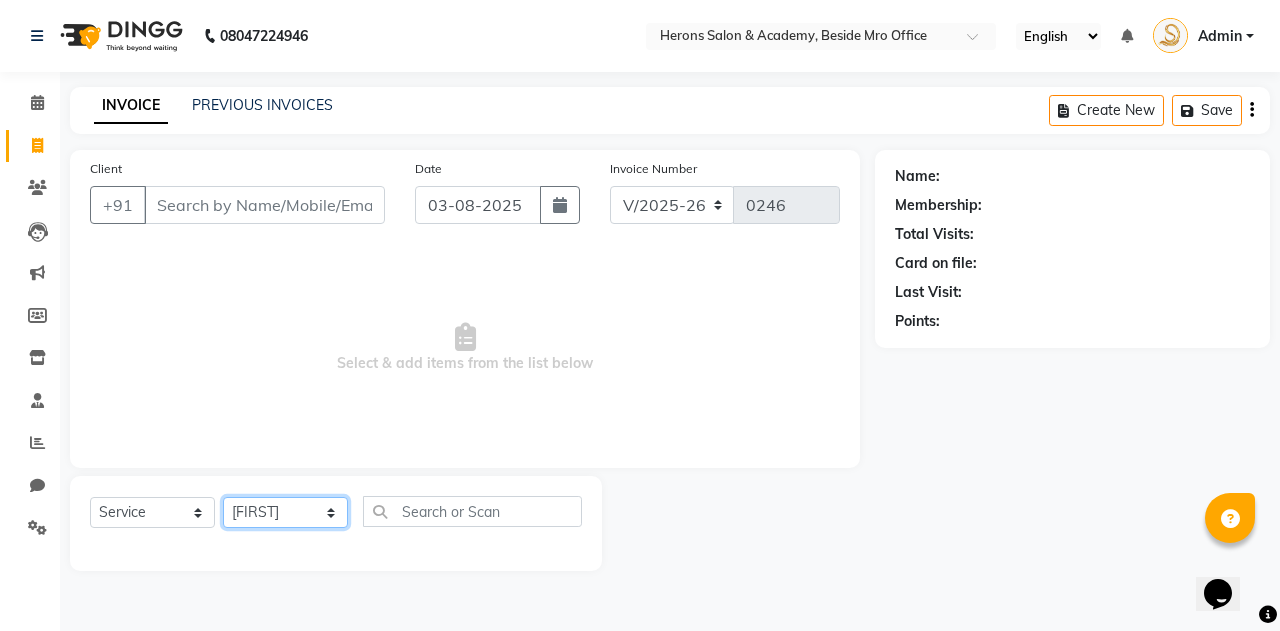 click on "Select Stylist [FIRST] [FIRST]" 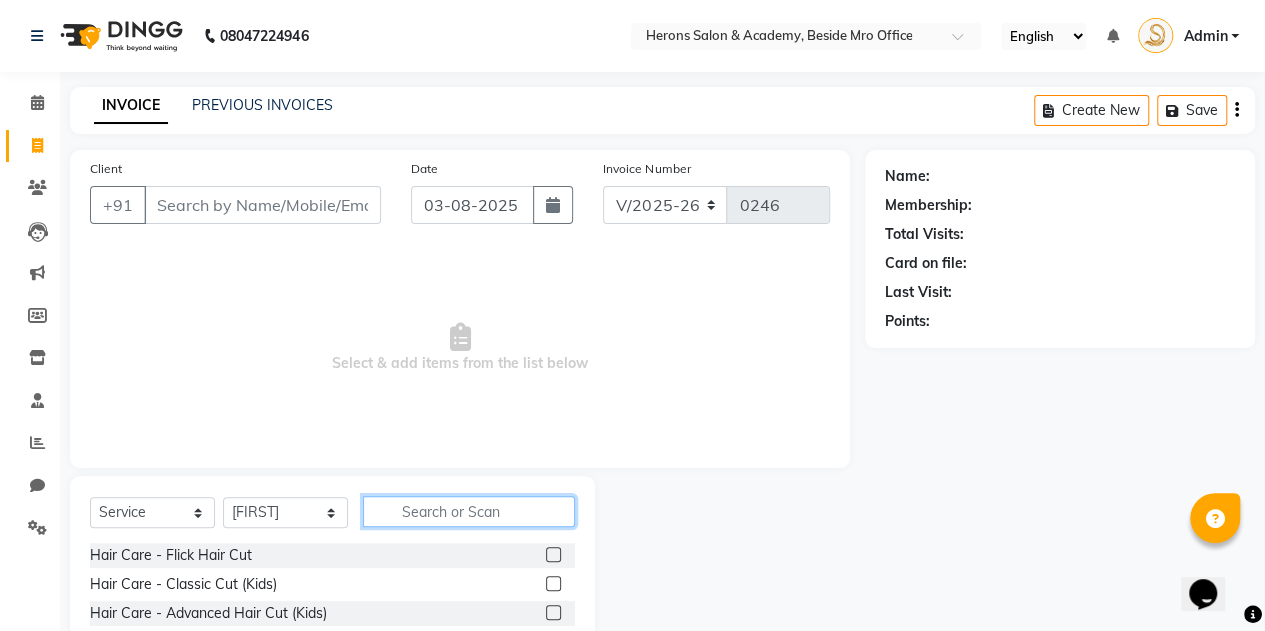 click 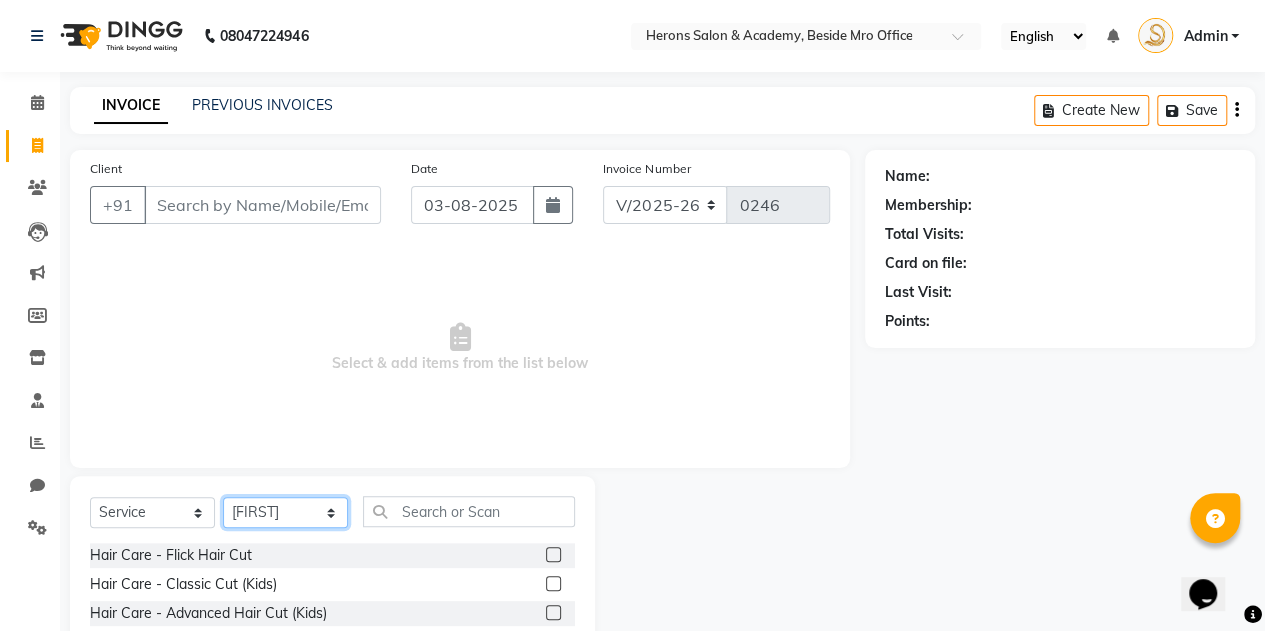 click on "Select Stylist [FIRST] [FIRST]" 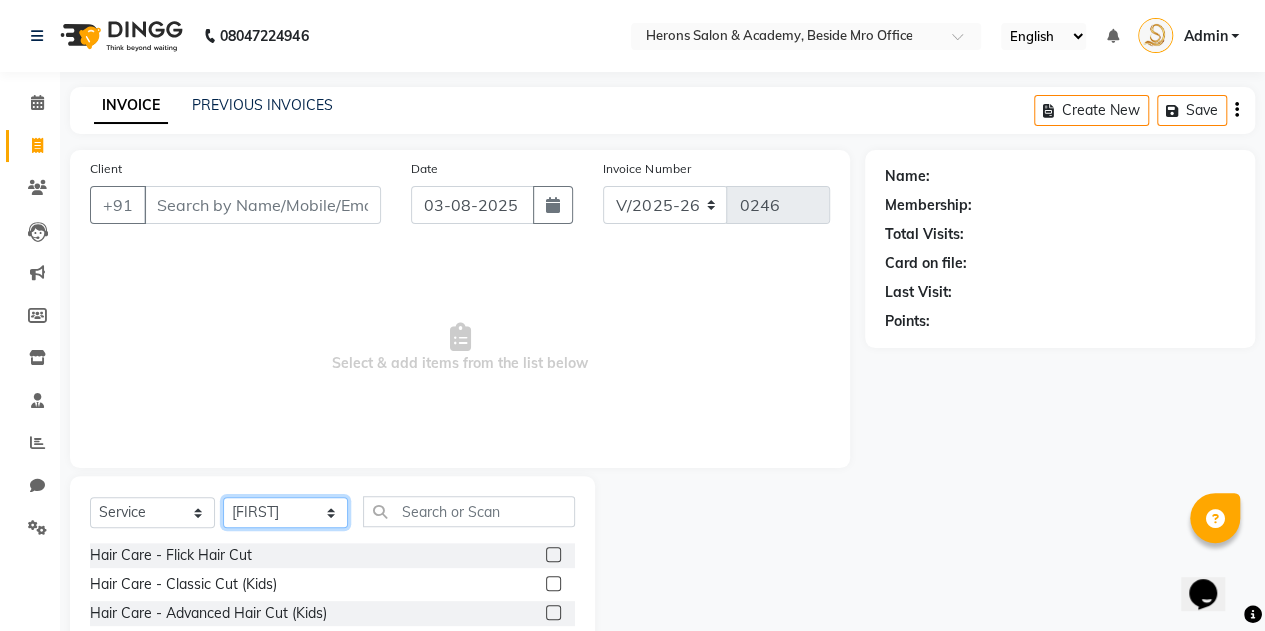select on "69236" 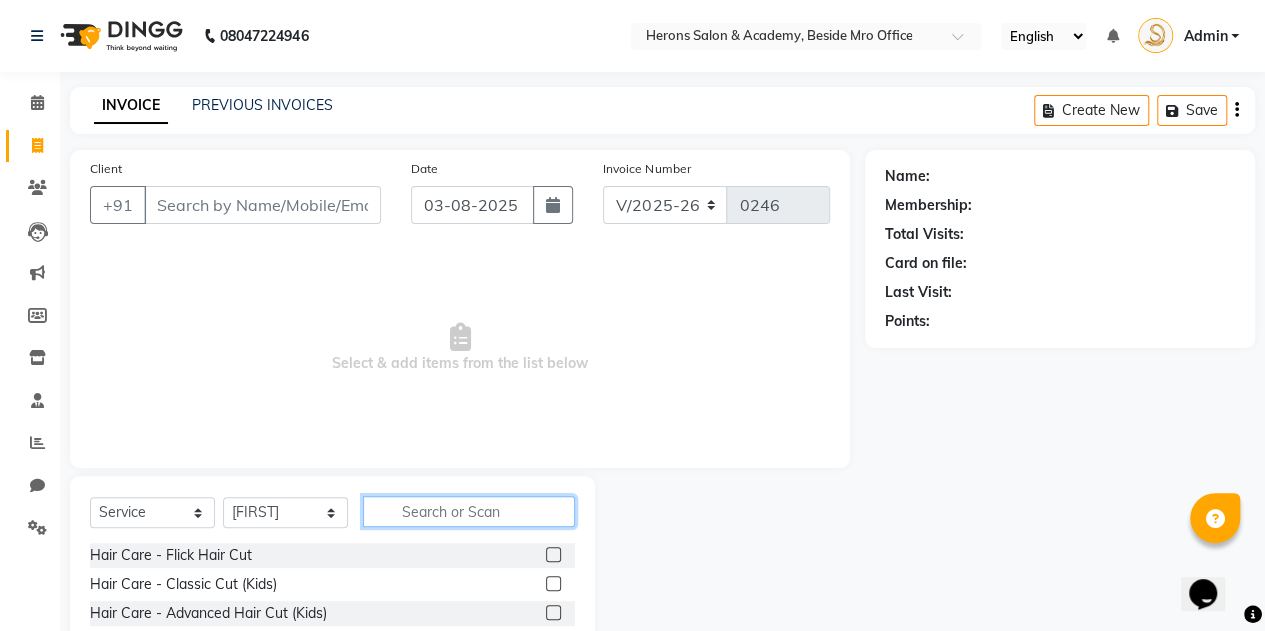 click 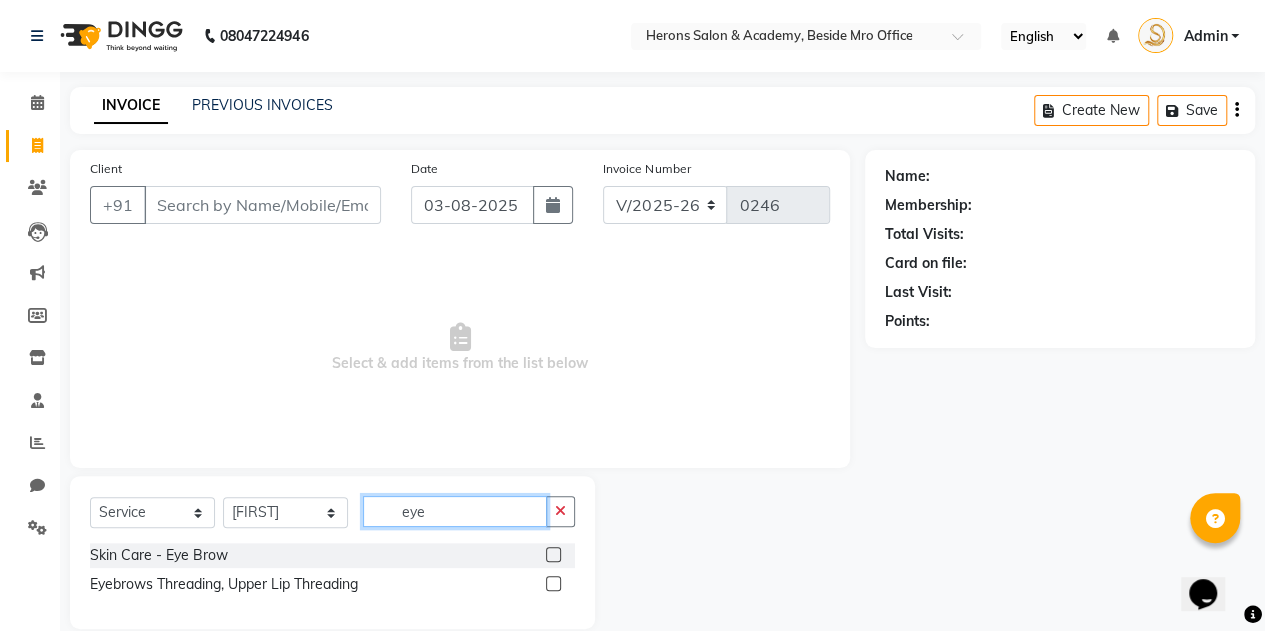 type on "eye" 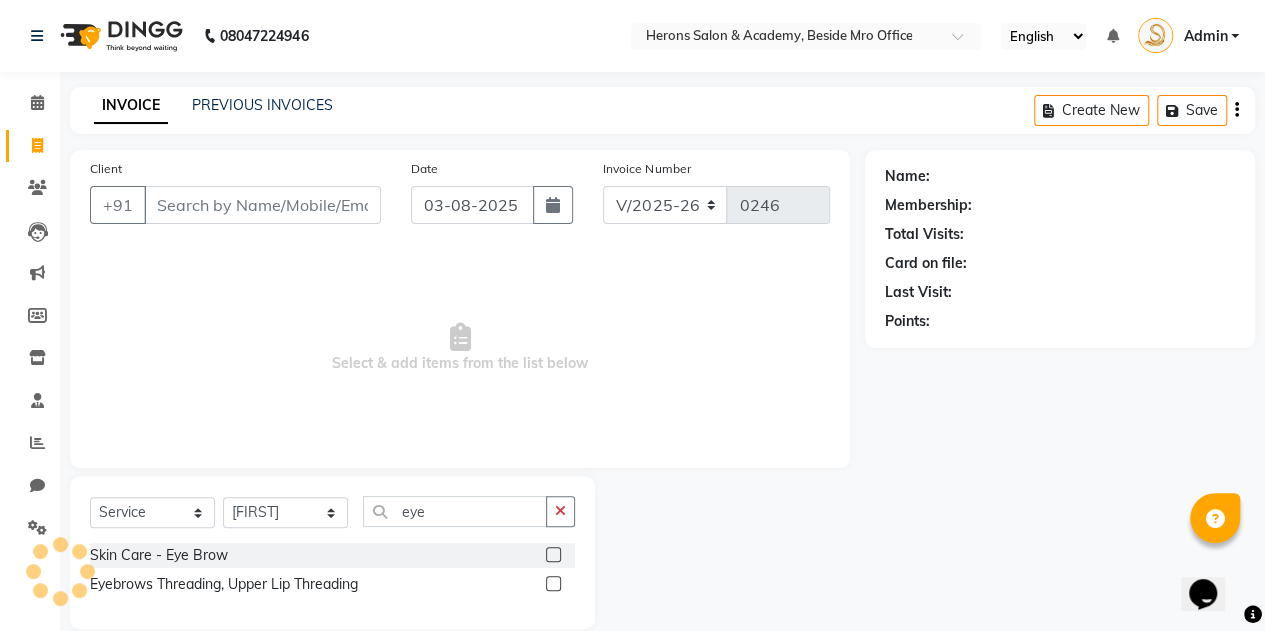 click 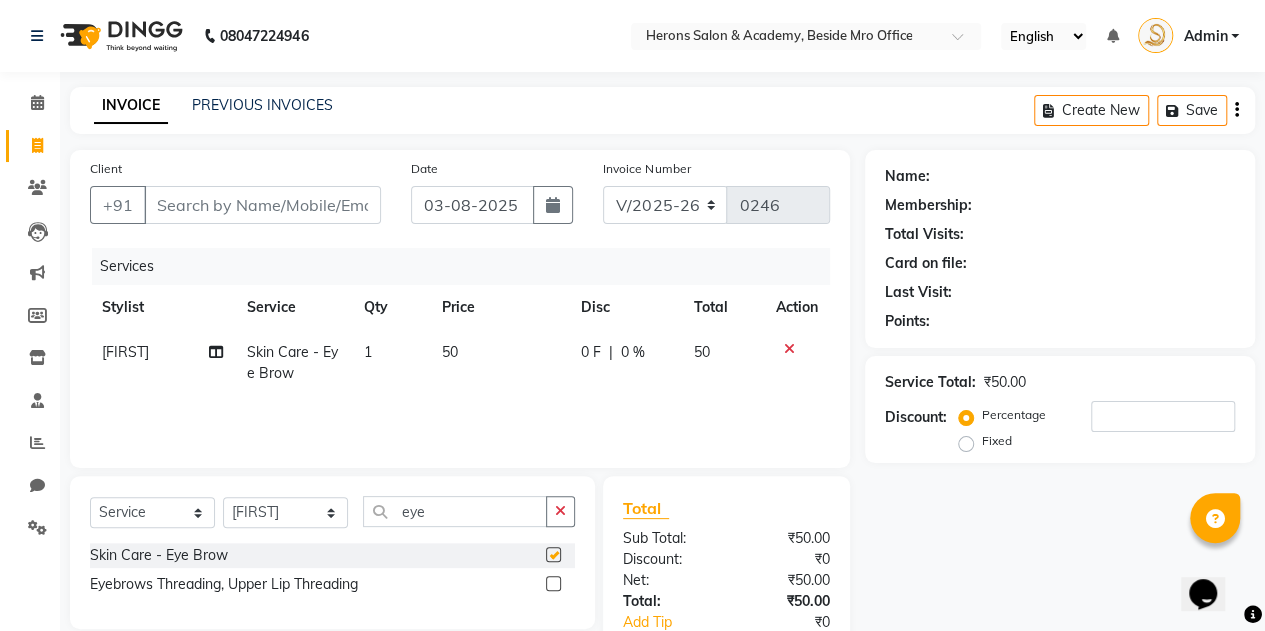 checkbox on "false" 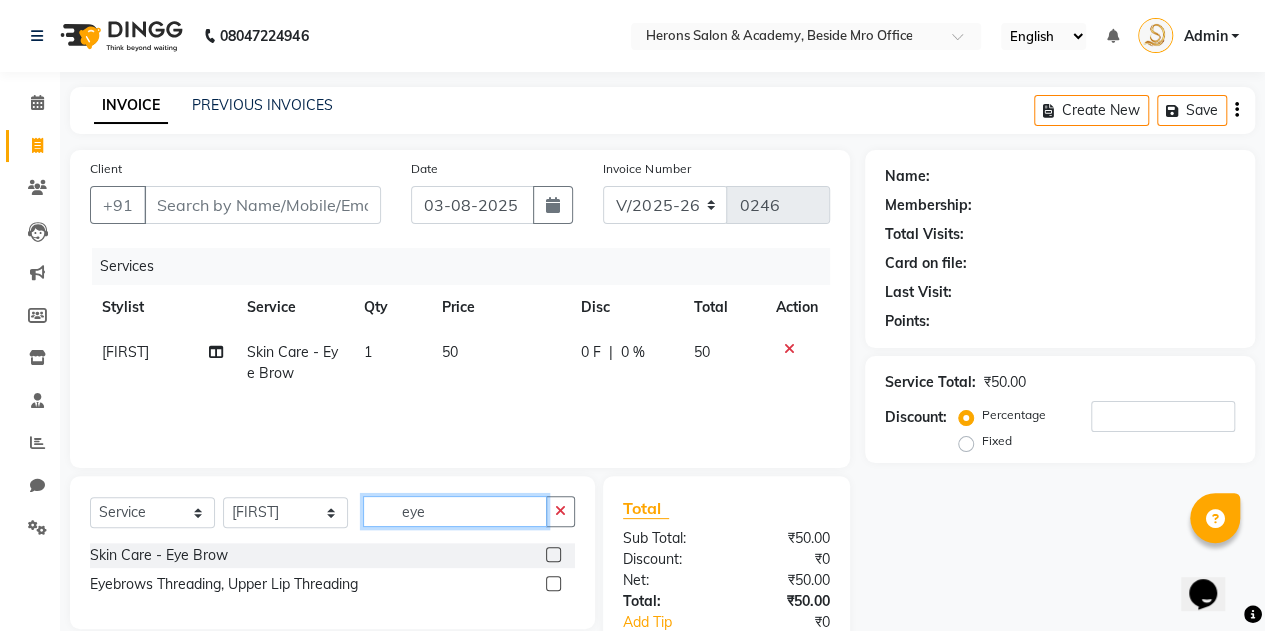click on "eye" 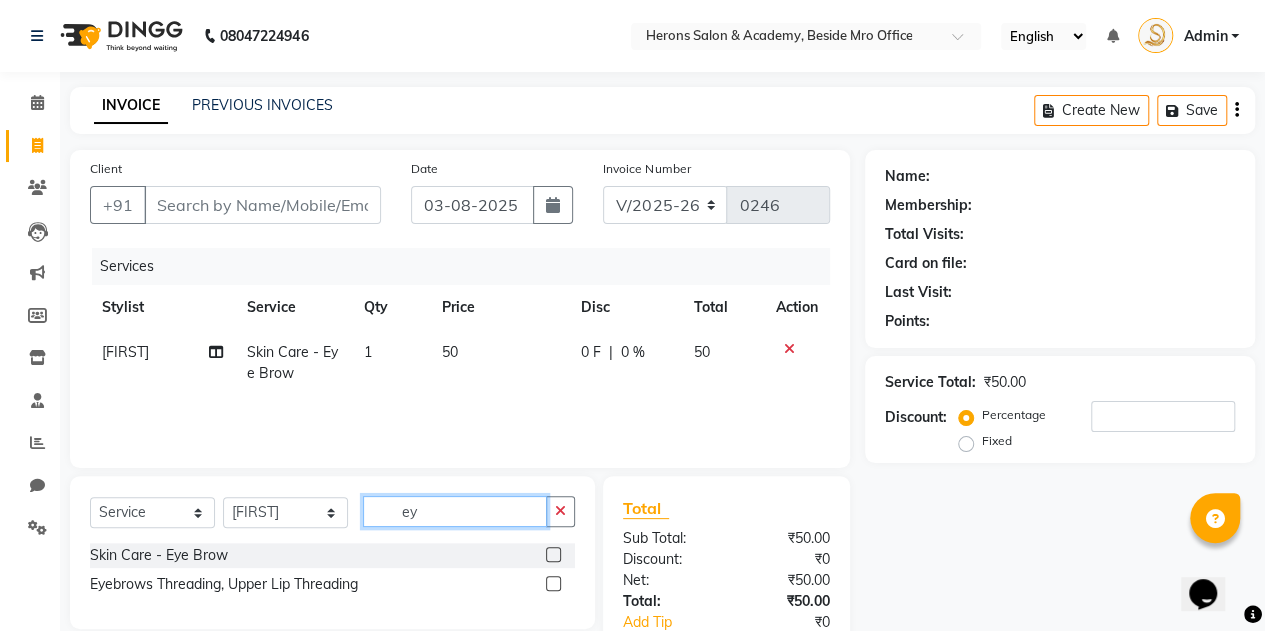 type on "e" 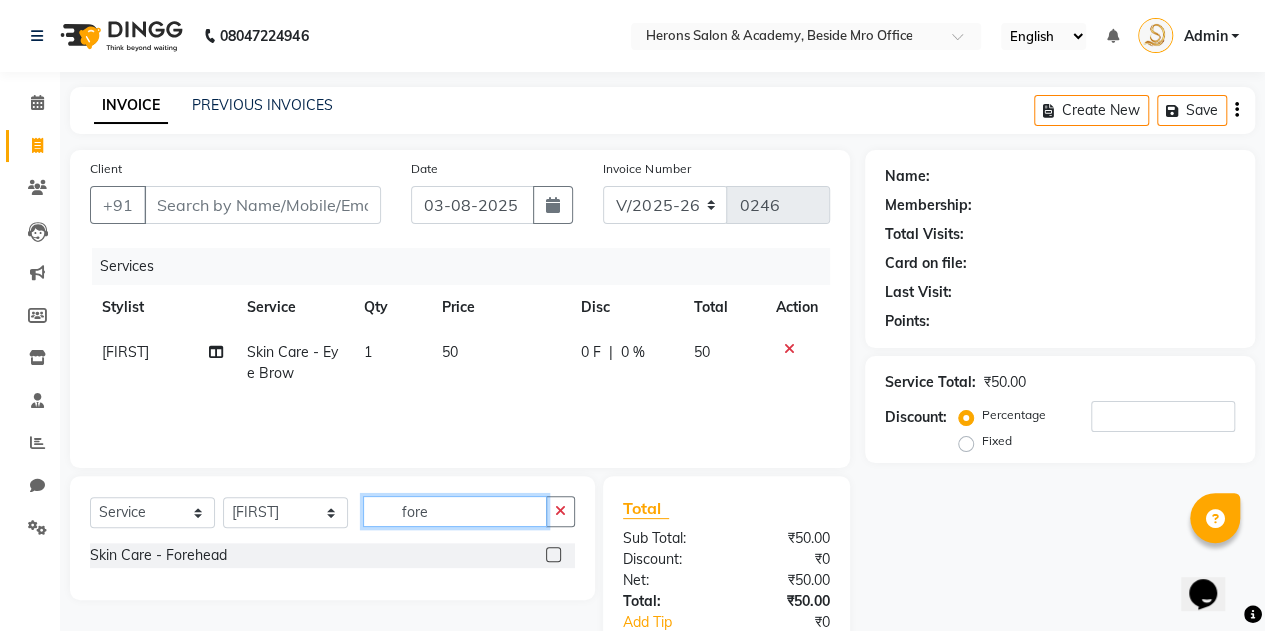 type on "fore" 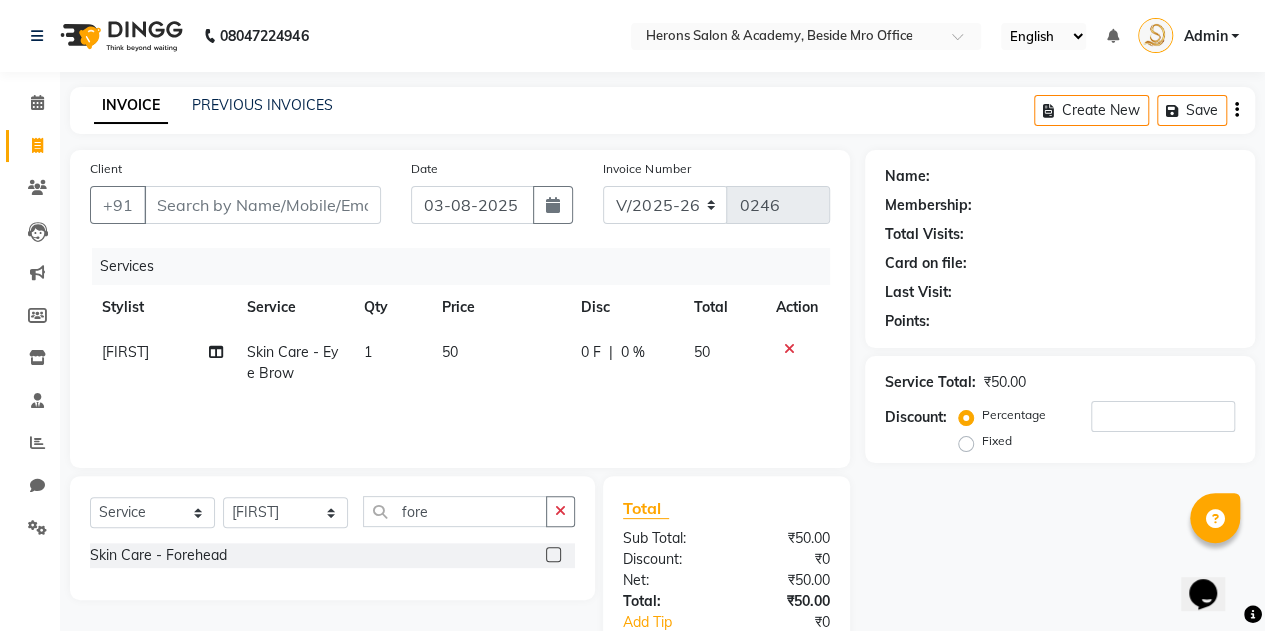 click 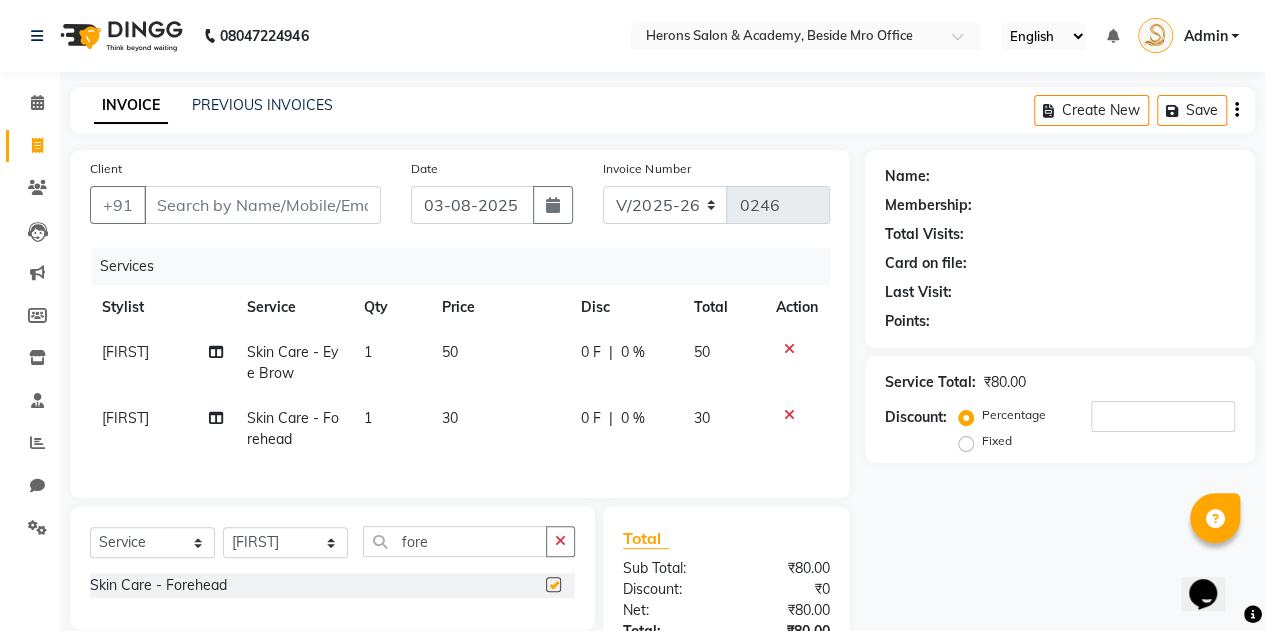 checkbox on "false" 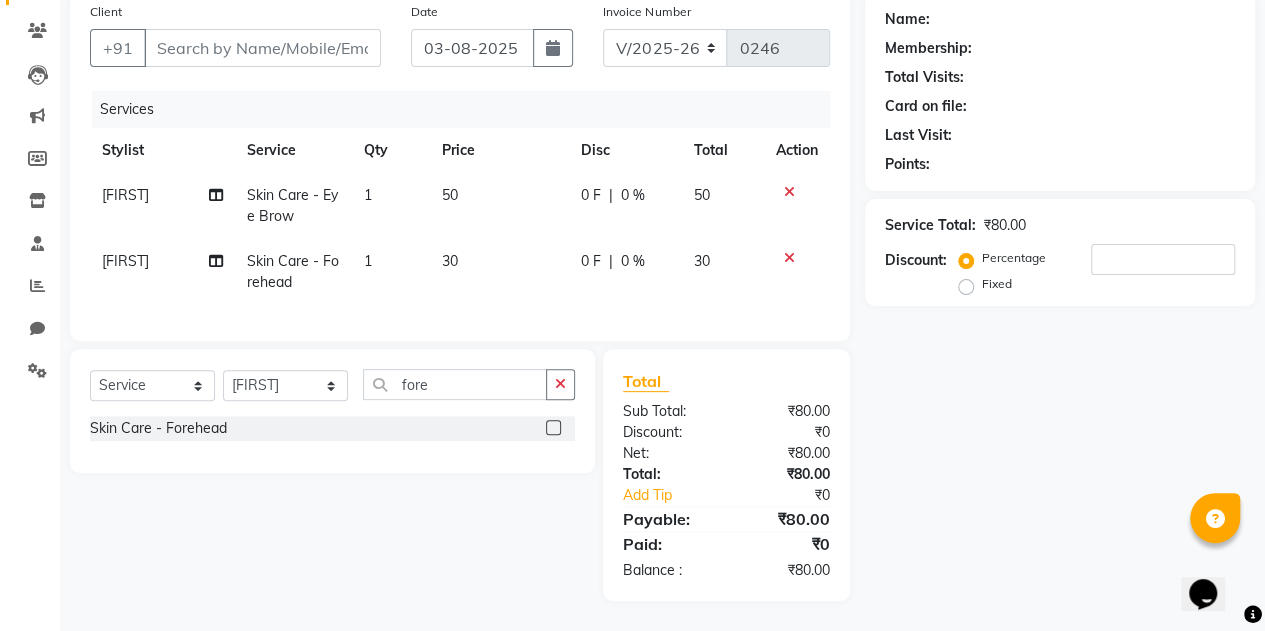 scroll, scrollTop: 0, scrollLeft: 0, axis: both 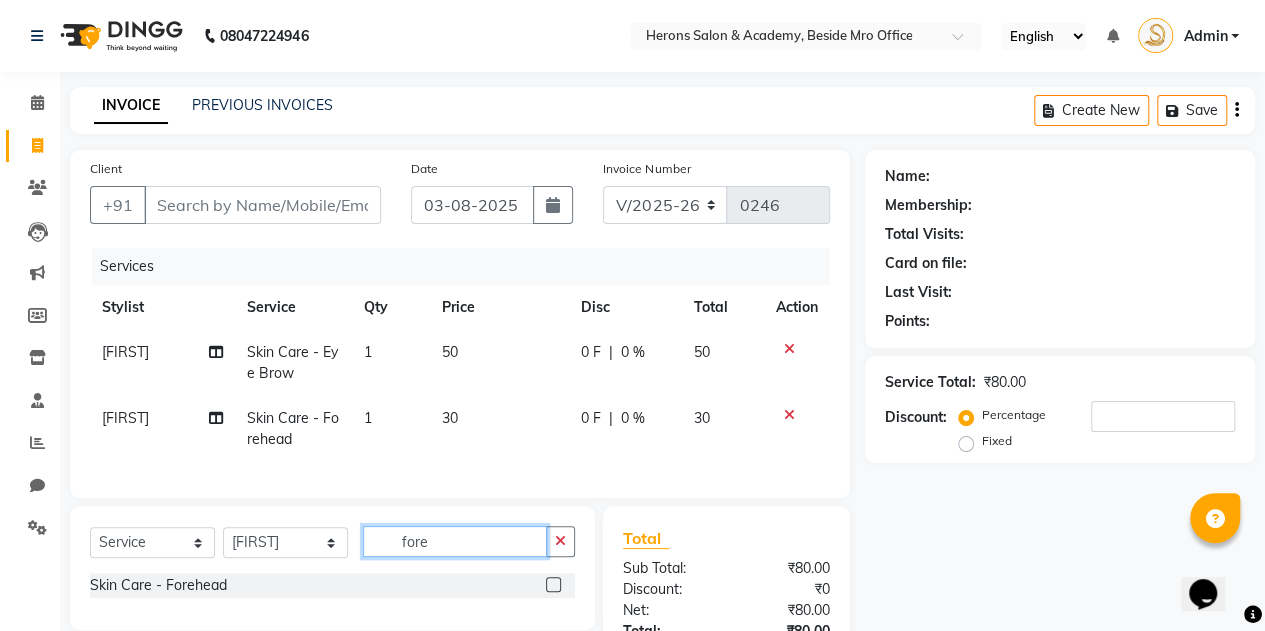 click on "fore" 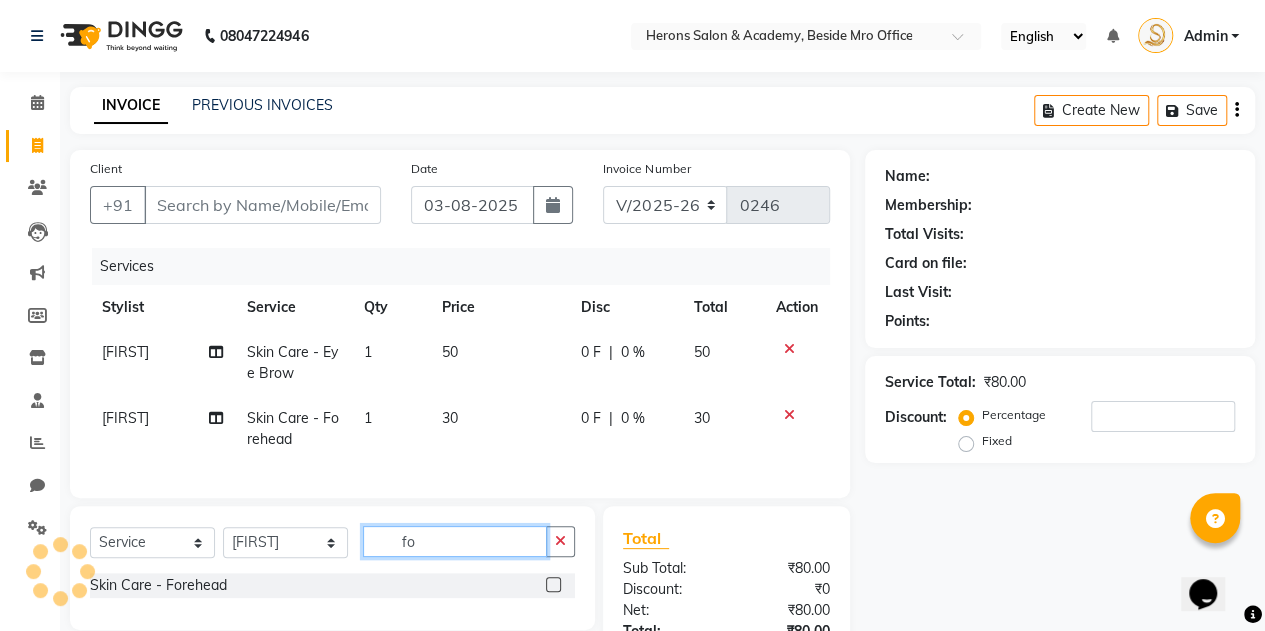 type on "f" 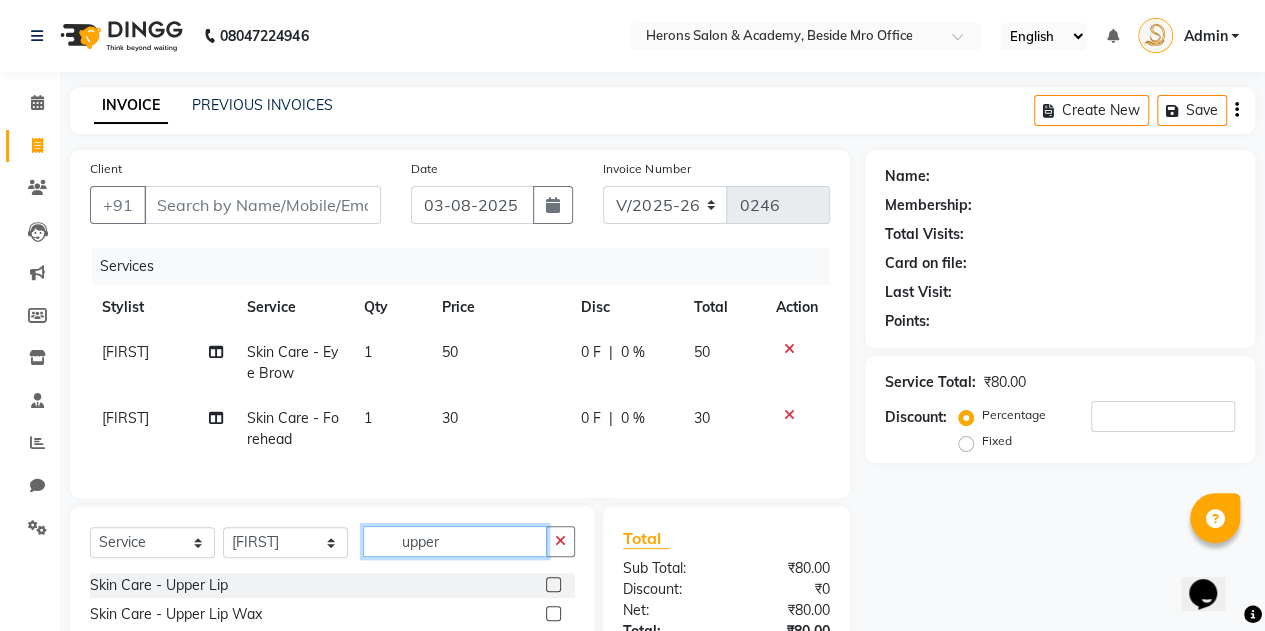 type on "upper" 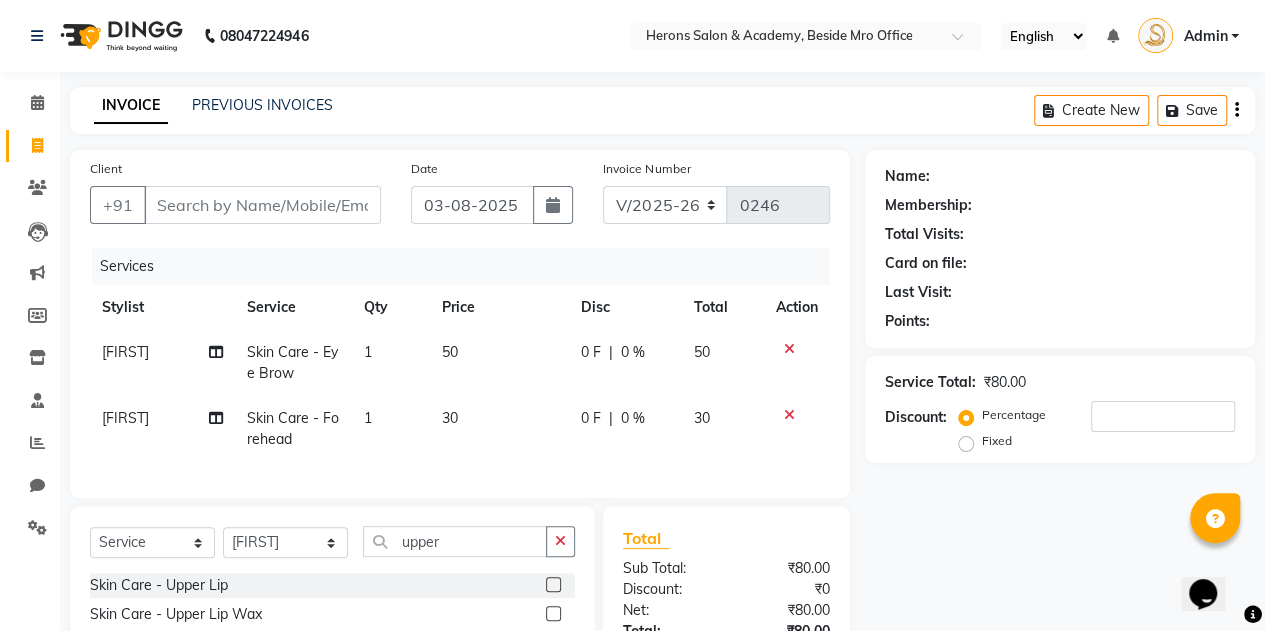 click 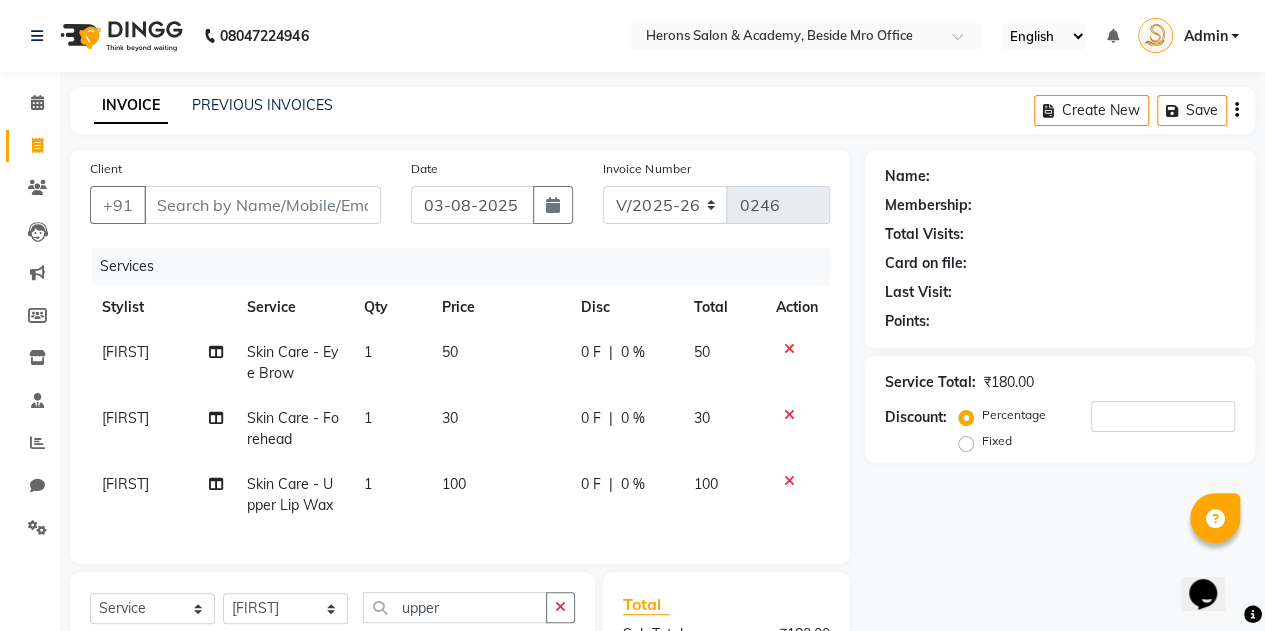 checkbox on "false" 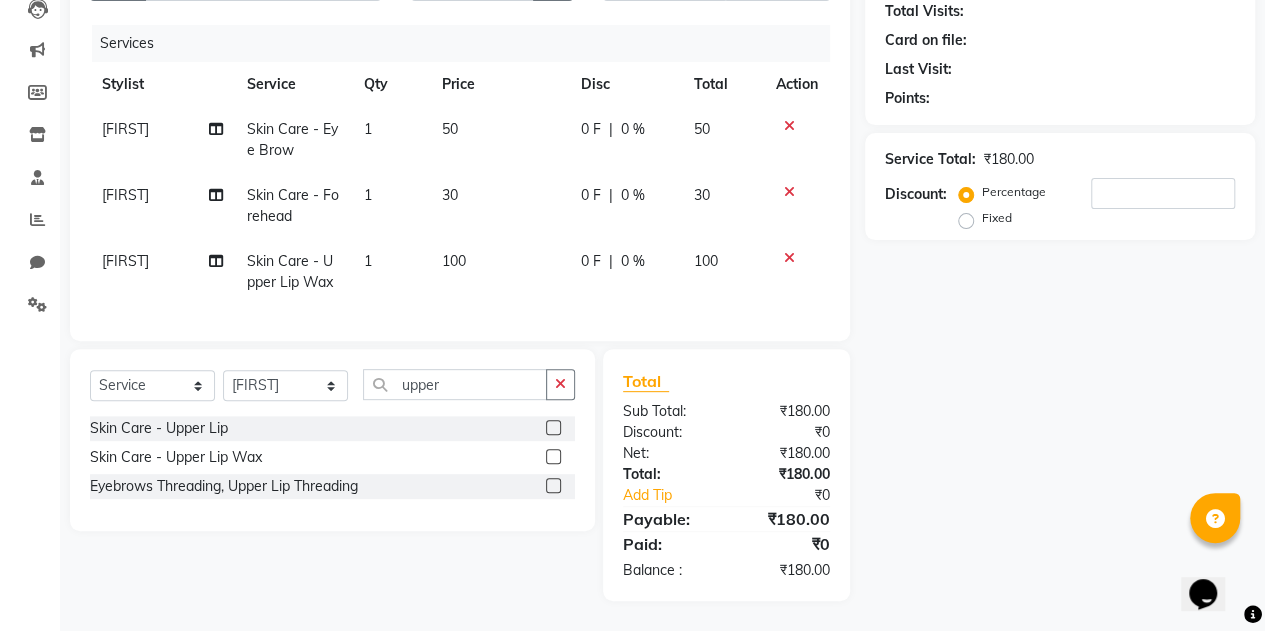 scroll, scrollTop: 0, scrollLeft: 0, axis: both 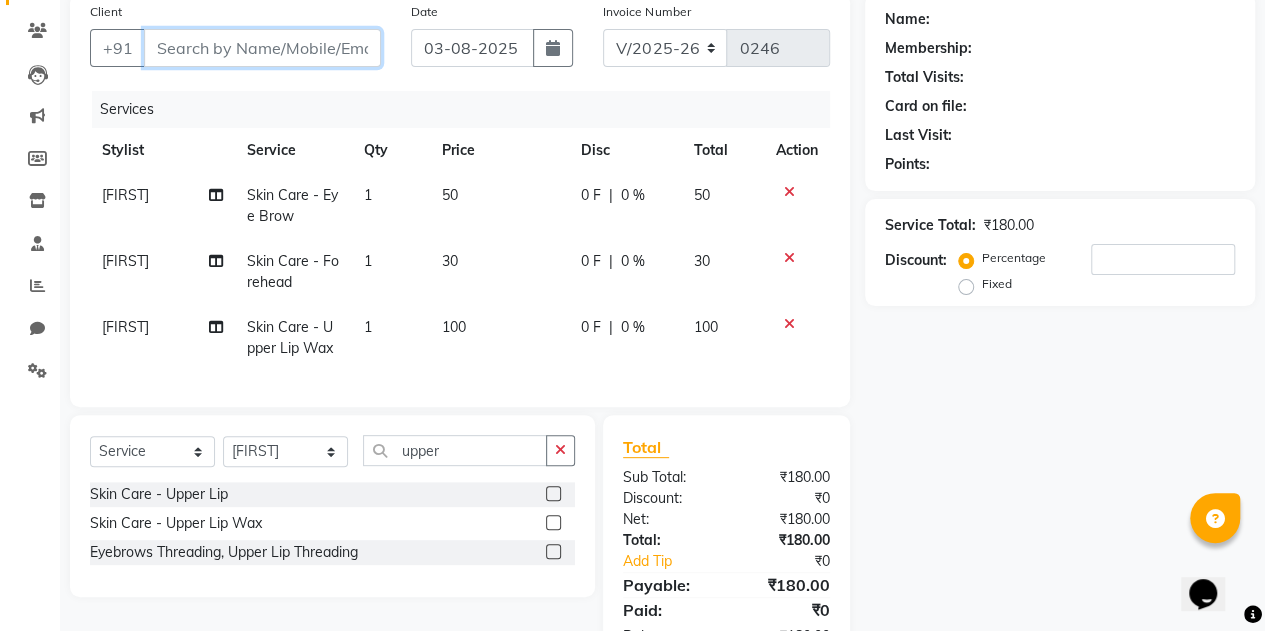 click on "Client" at bounding box center (262, 48) 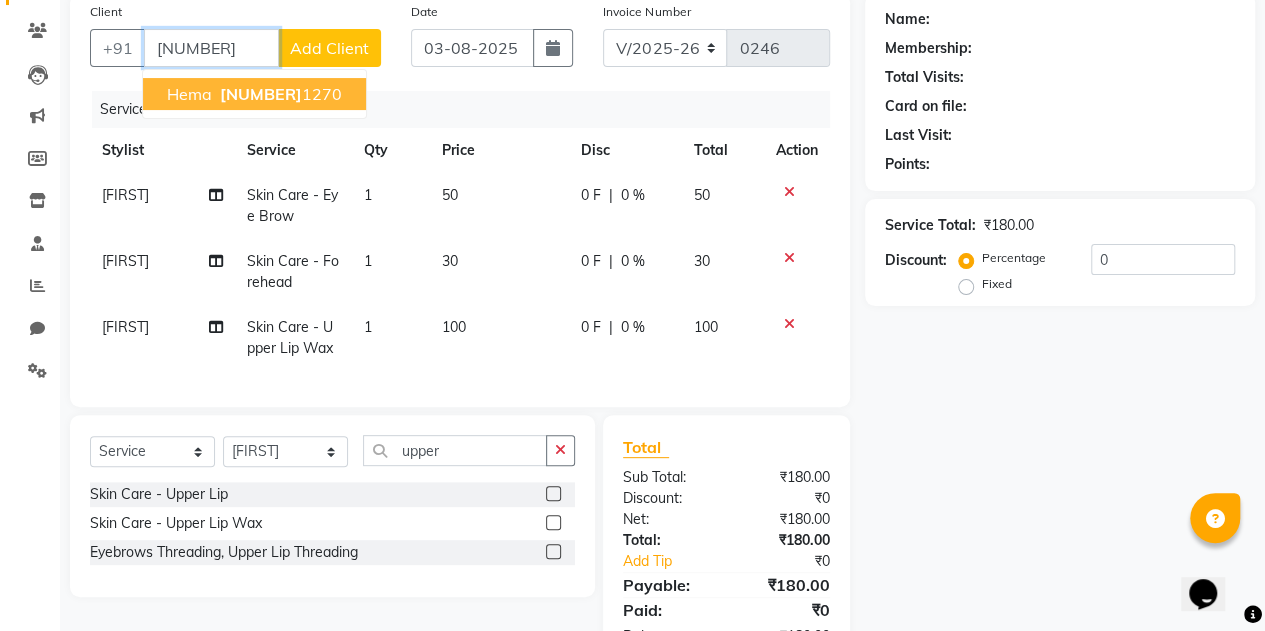 click on "[NUMBER]" at bounding box center (261, 94) 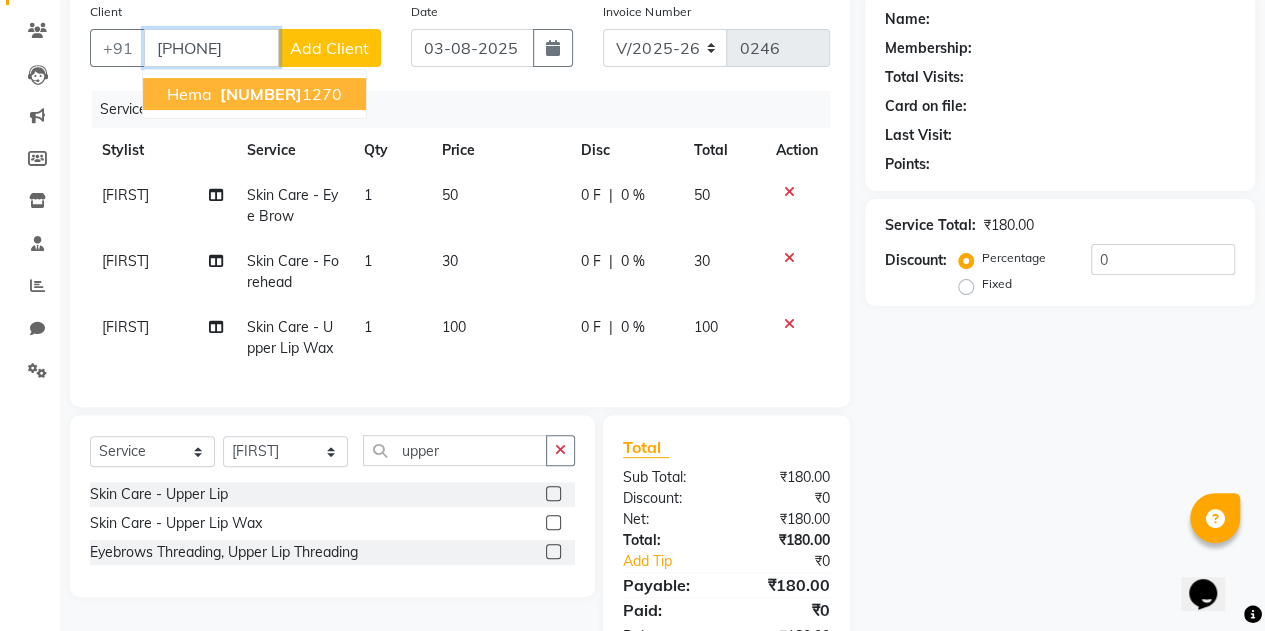 type on "[PHONE]" 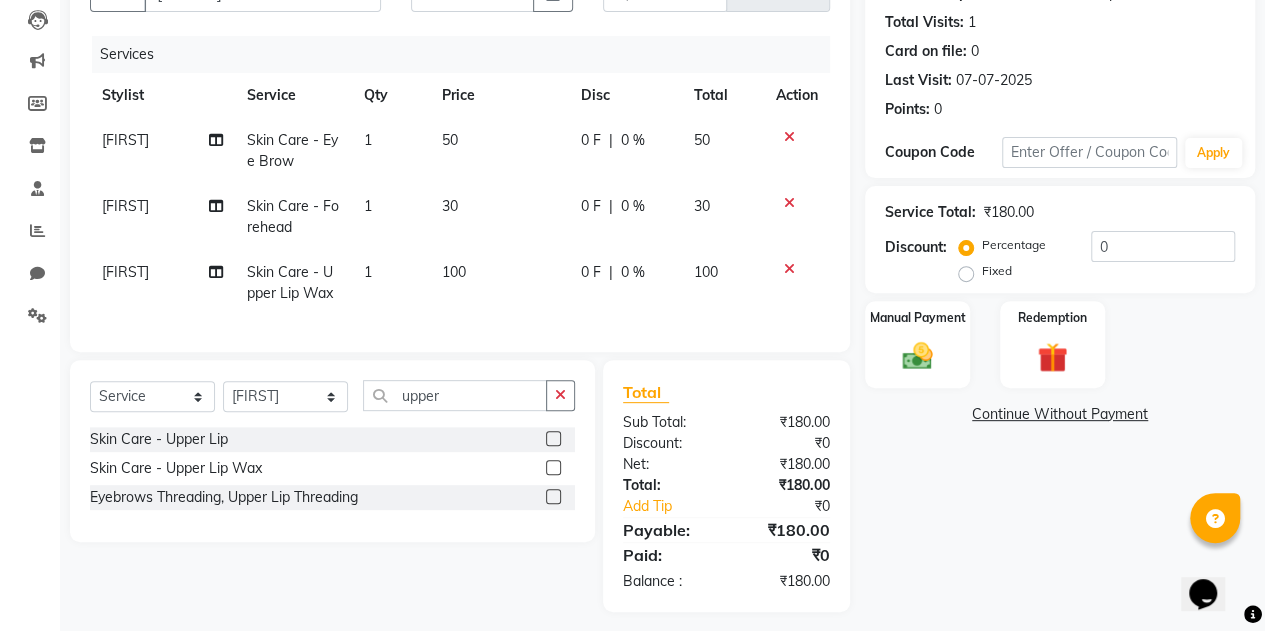 scroll, scrollTop: 236, scrollLeft: 0, axis: vertical 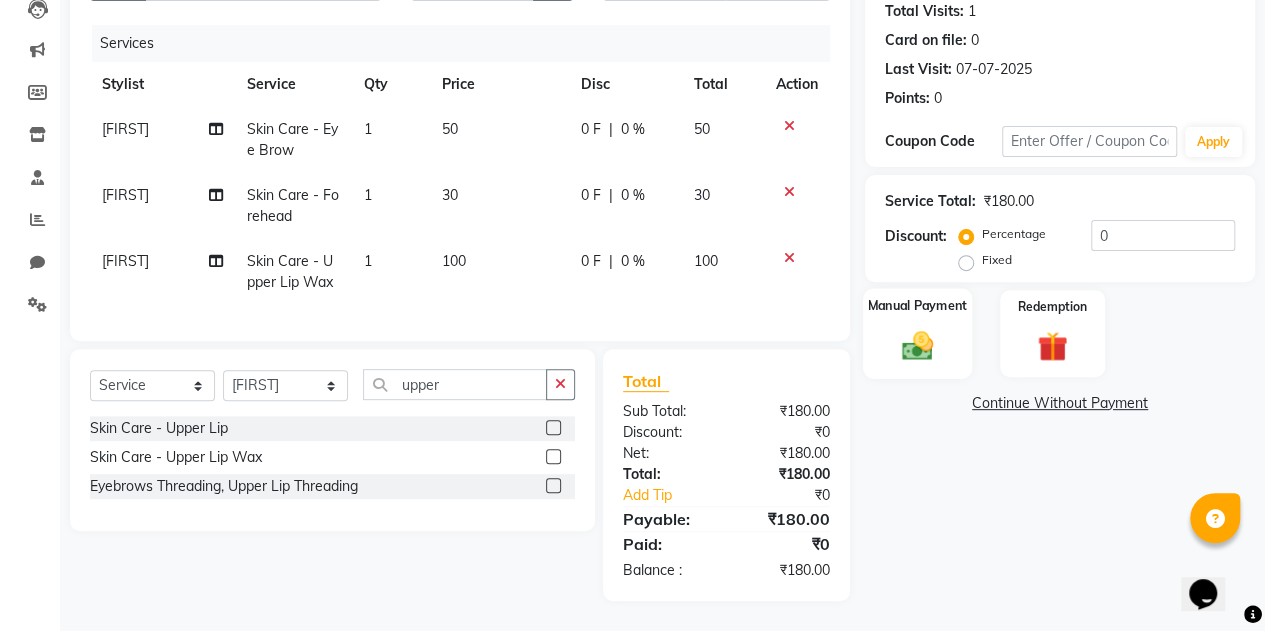 click 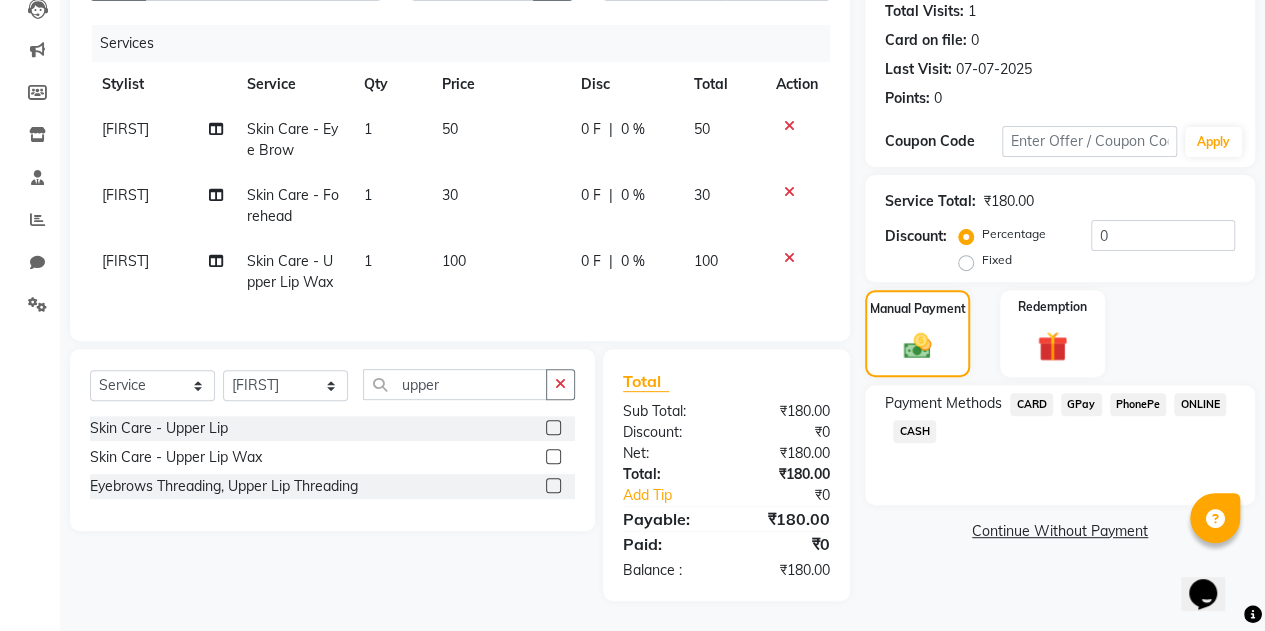 click on "PhonePe" 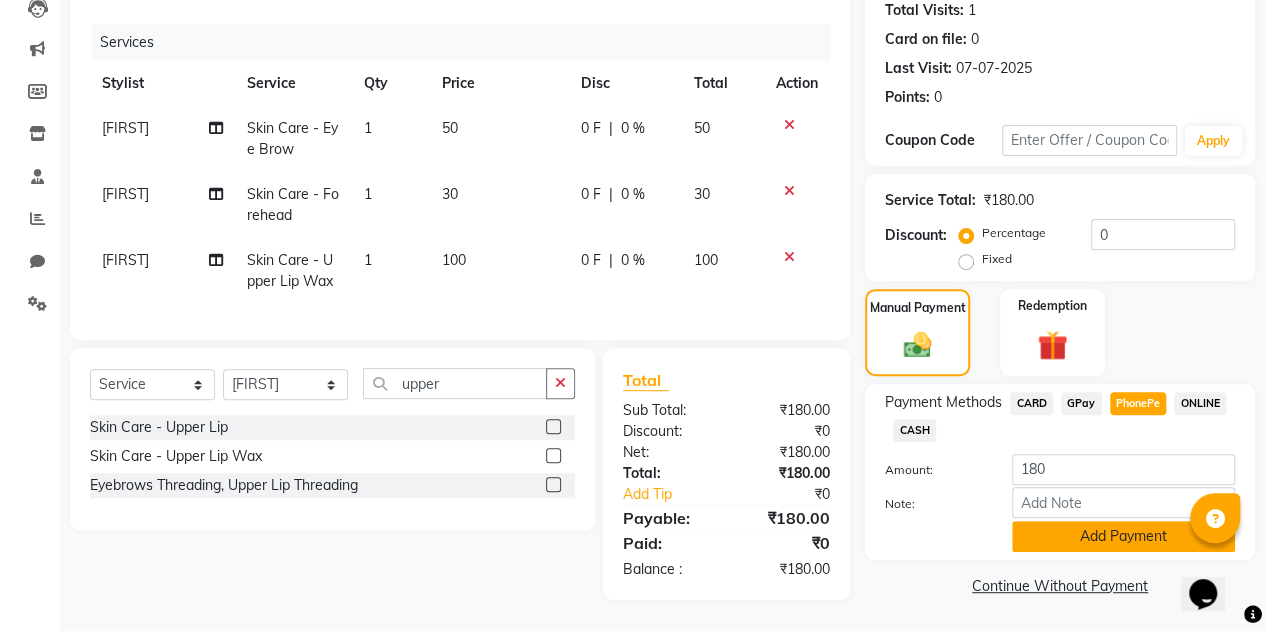 click on "Add Payment" 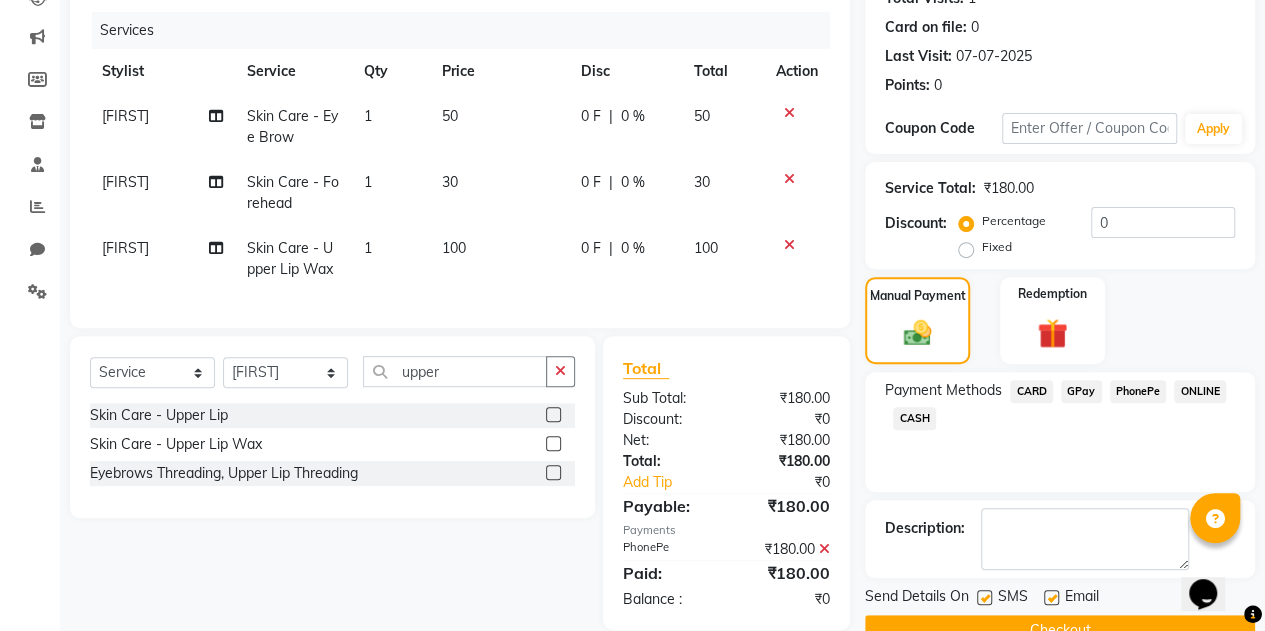 scroll, scrollTop: 278, scrollLeft: 0, axis: vertical 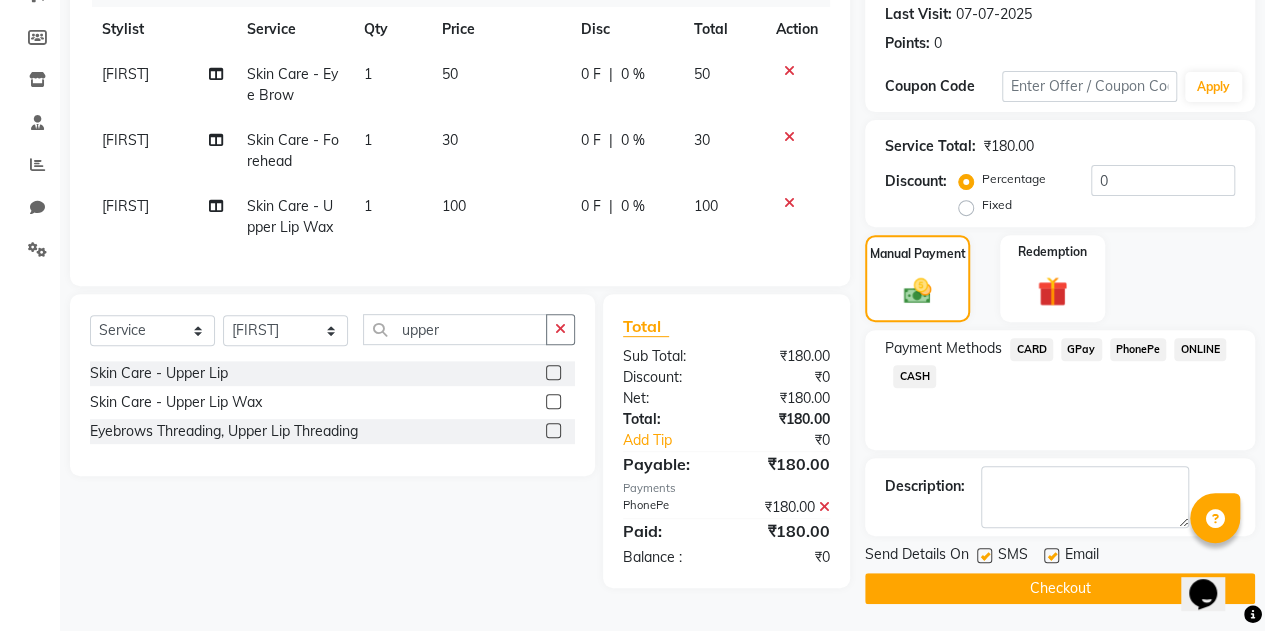 click 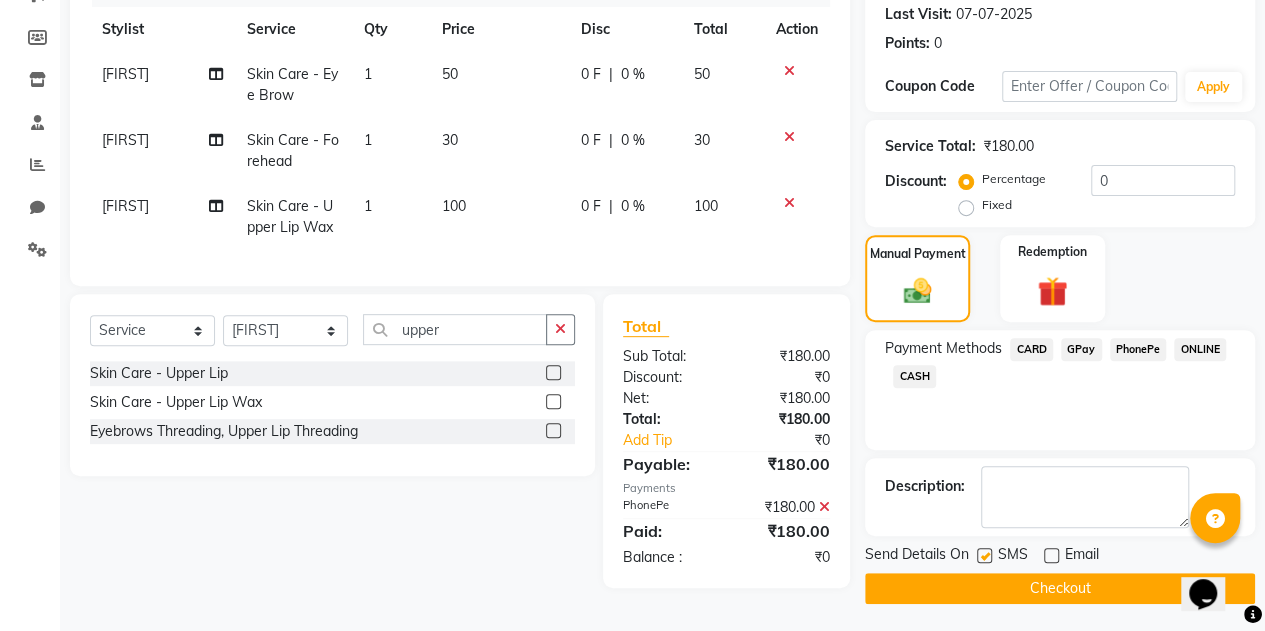 click on "Checkout" 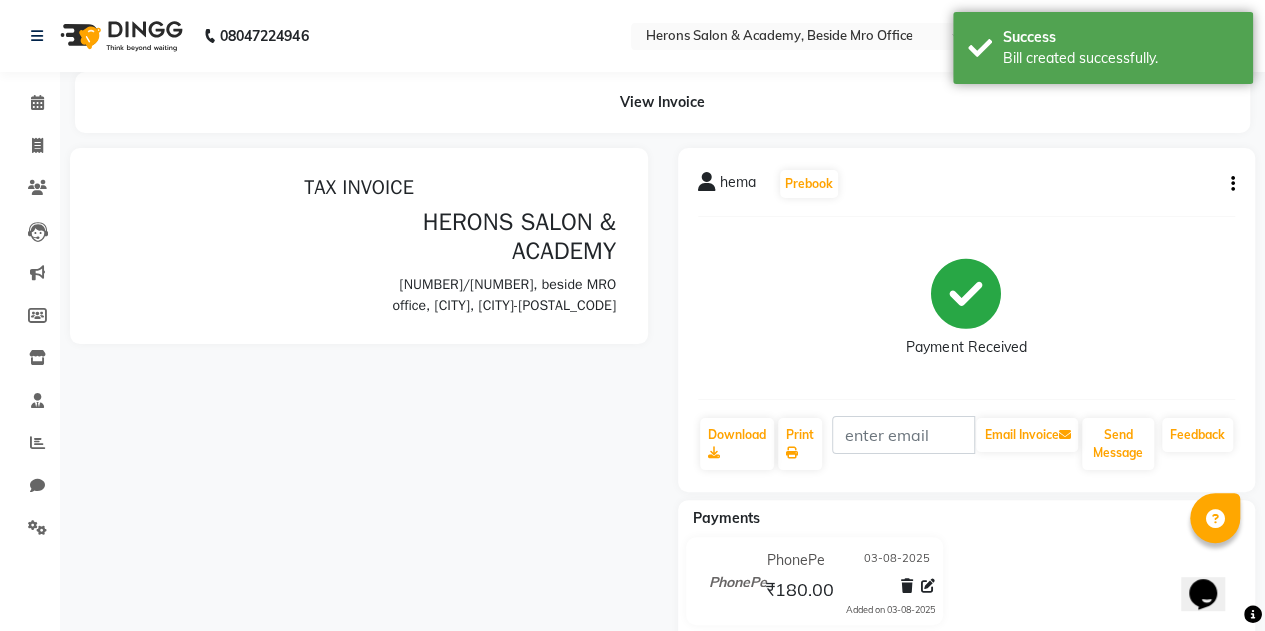 scroll, scrollTop: 0, scrollLeft: 0, axis: both 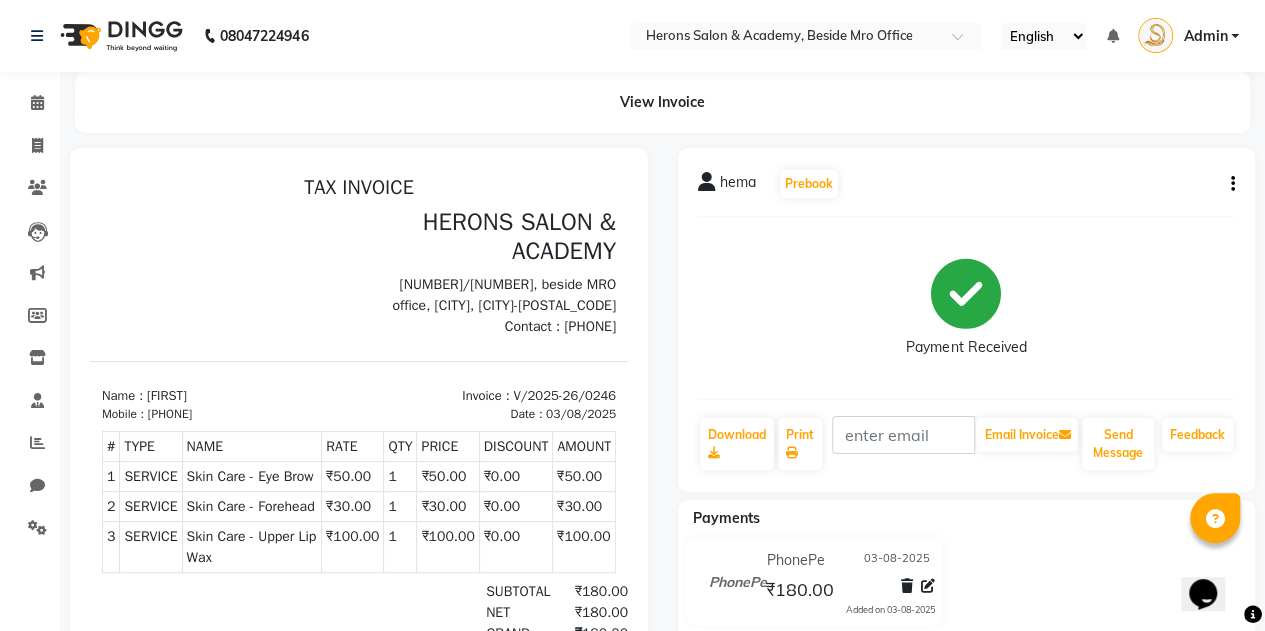 select on "service" 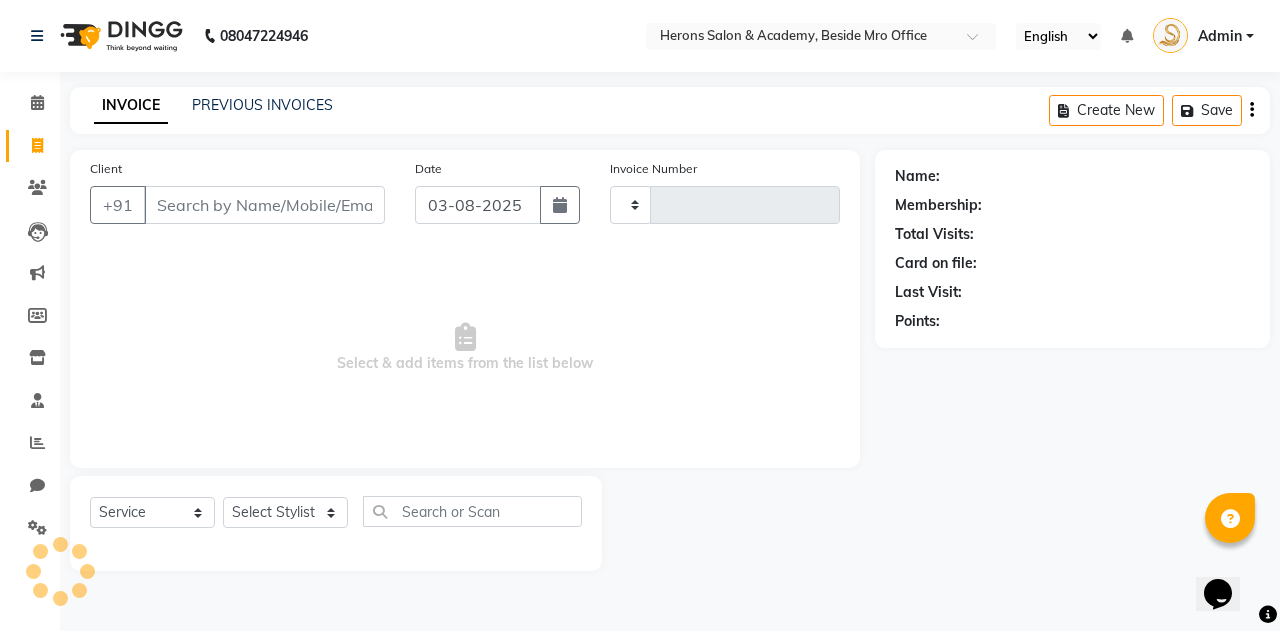 type on "0247" 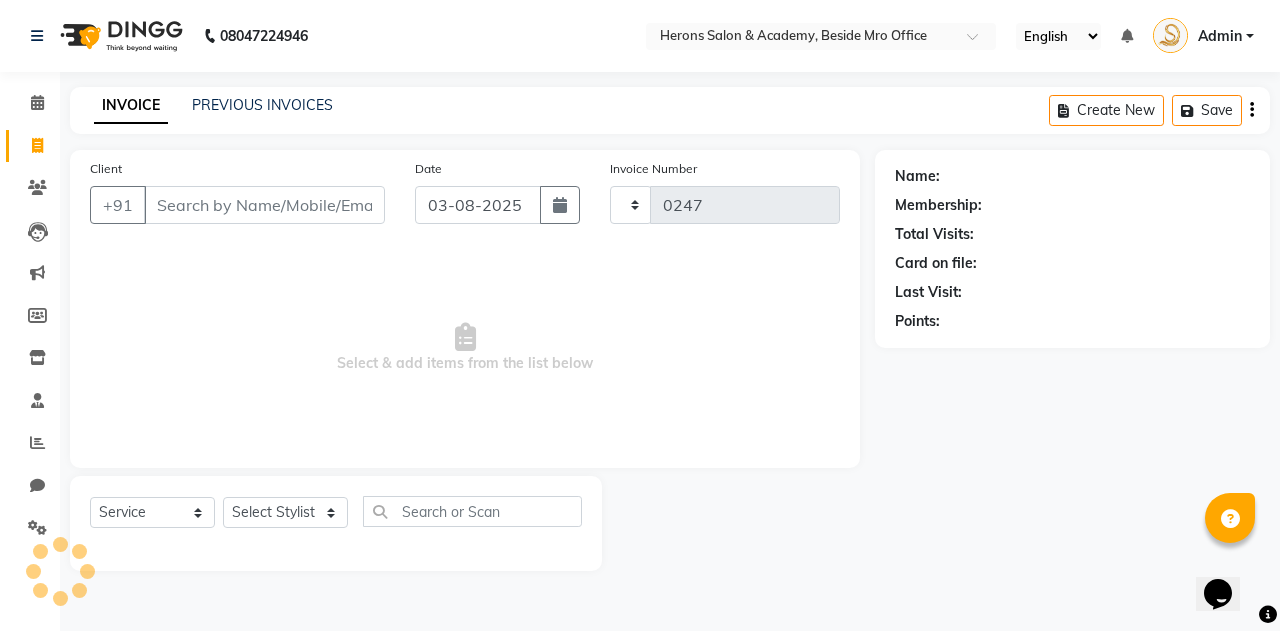 select on "7758" 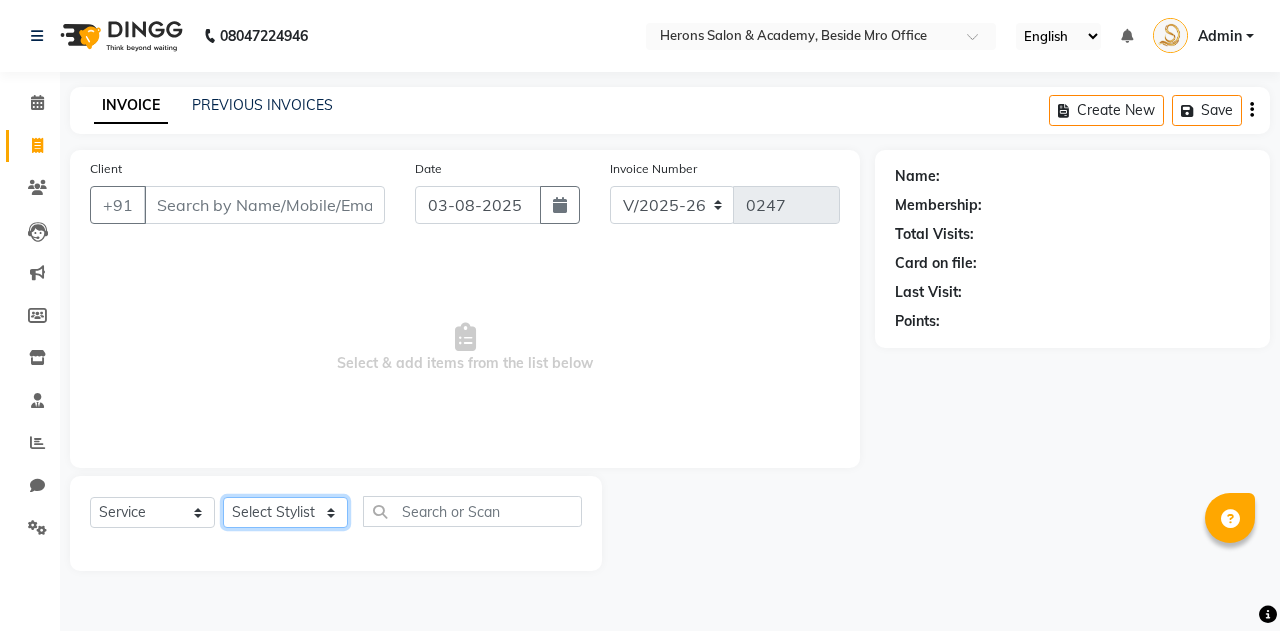 click on "Select Stylist [FIRST] [FIRST]" 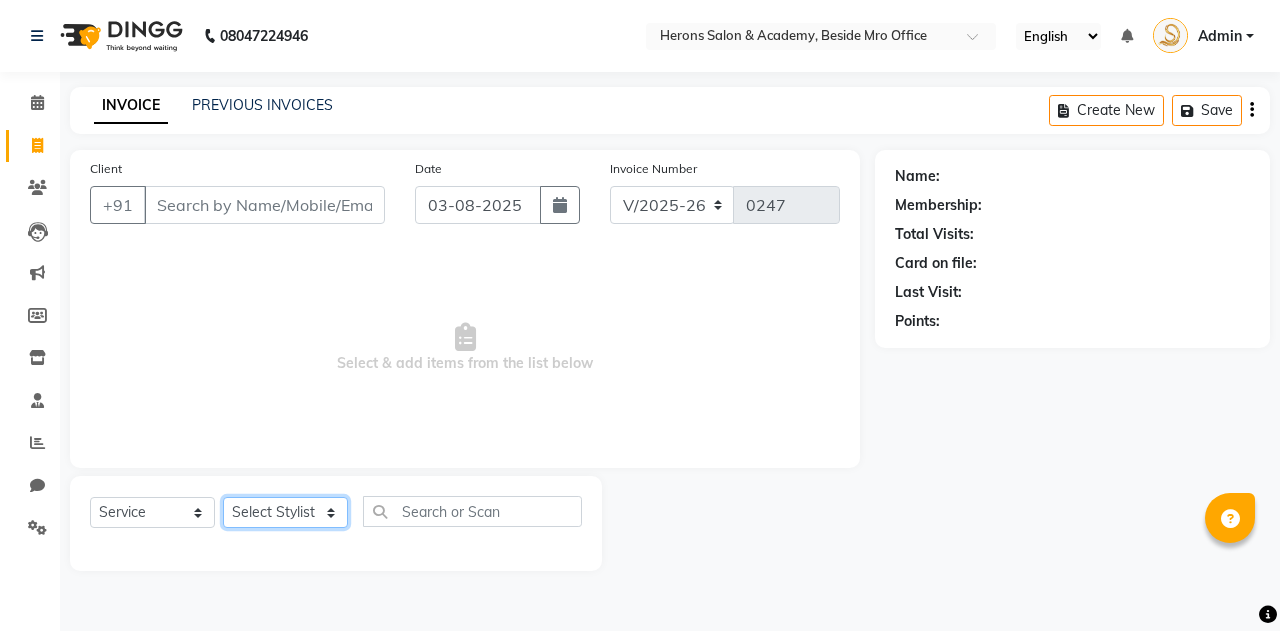select on "69272" 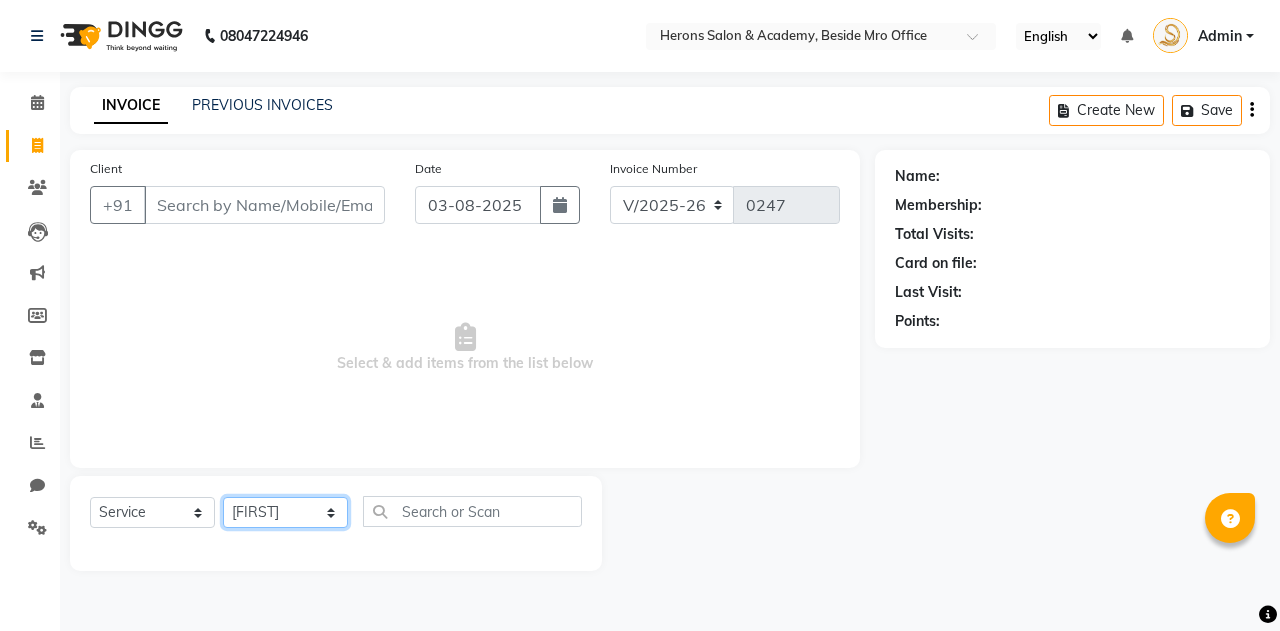 click on "Select Stylist [FIRST] [FIRST]" 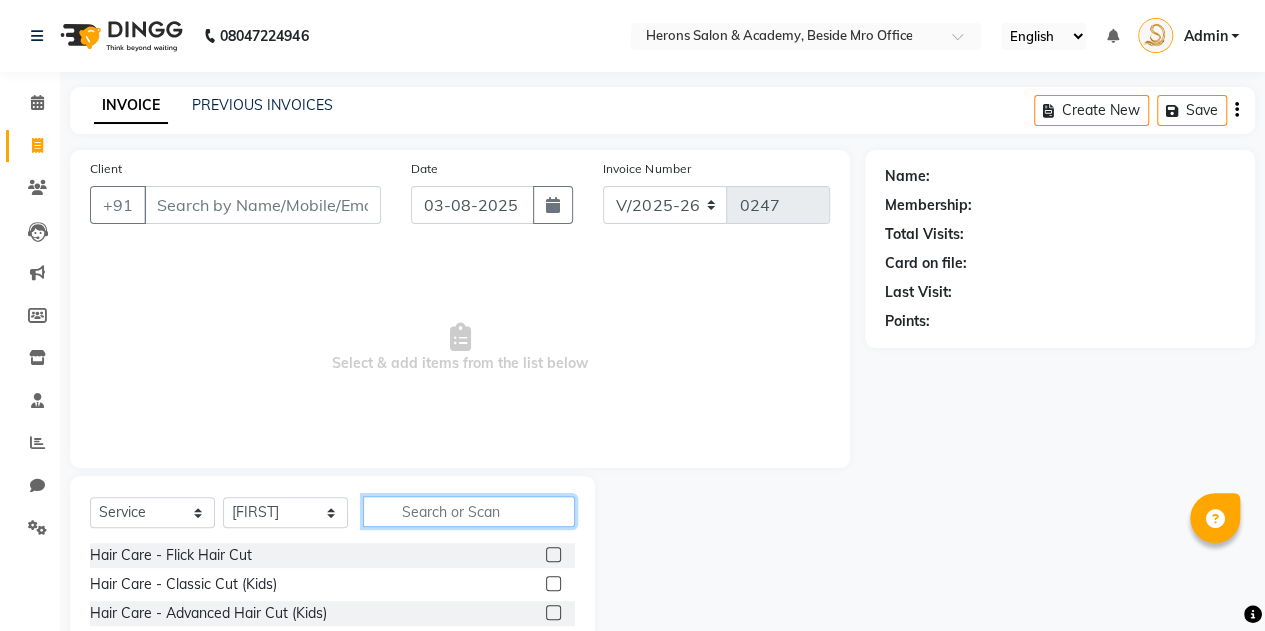 click 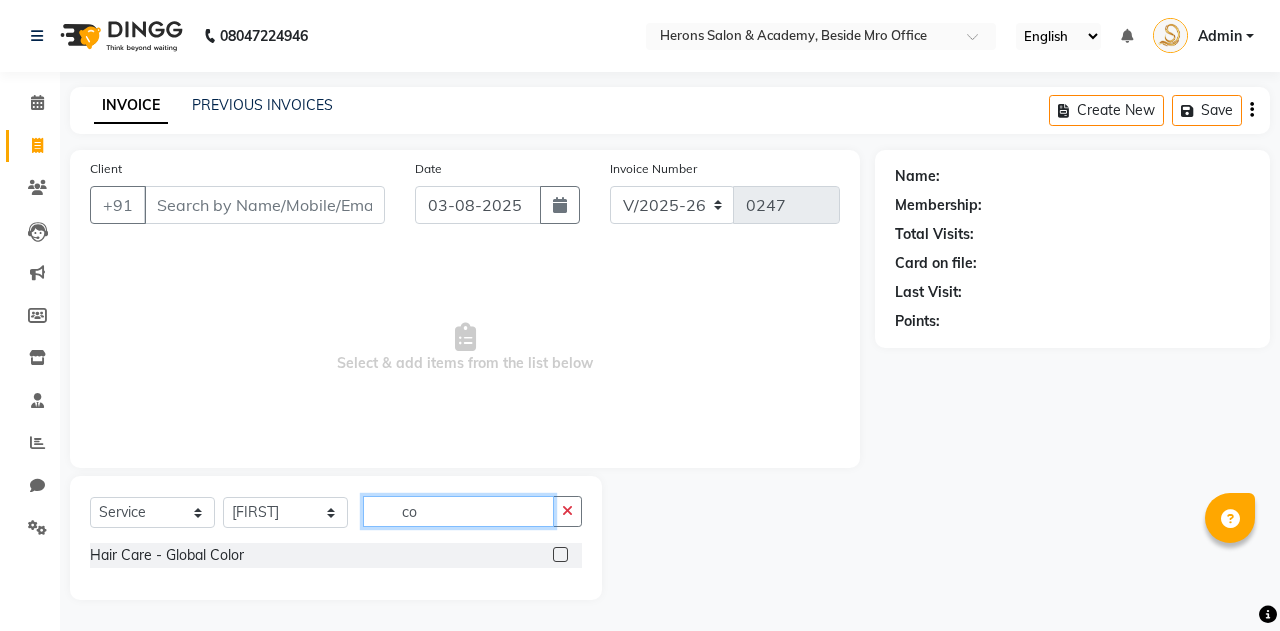 type on "c" 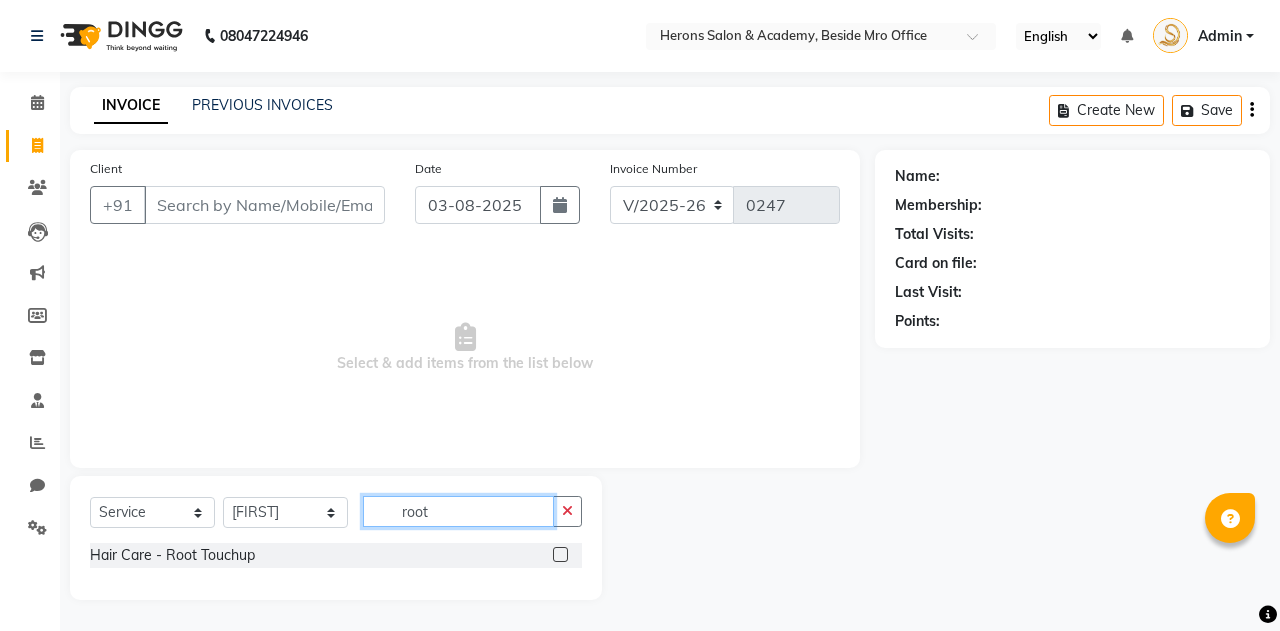 type on "root" 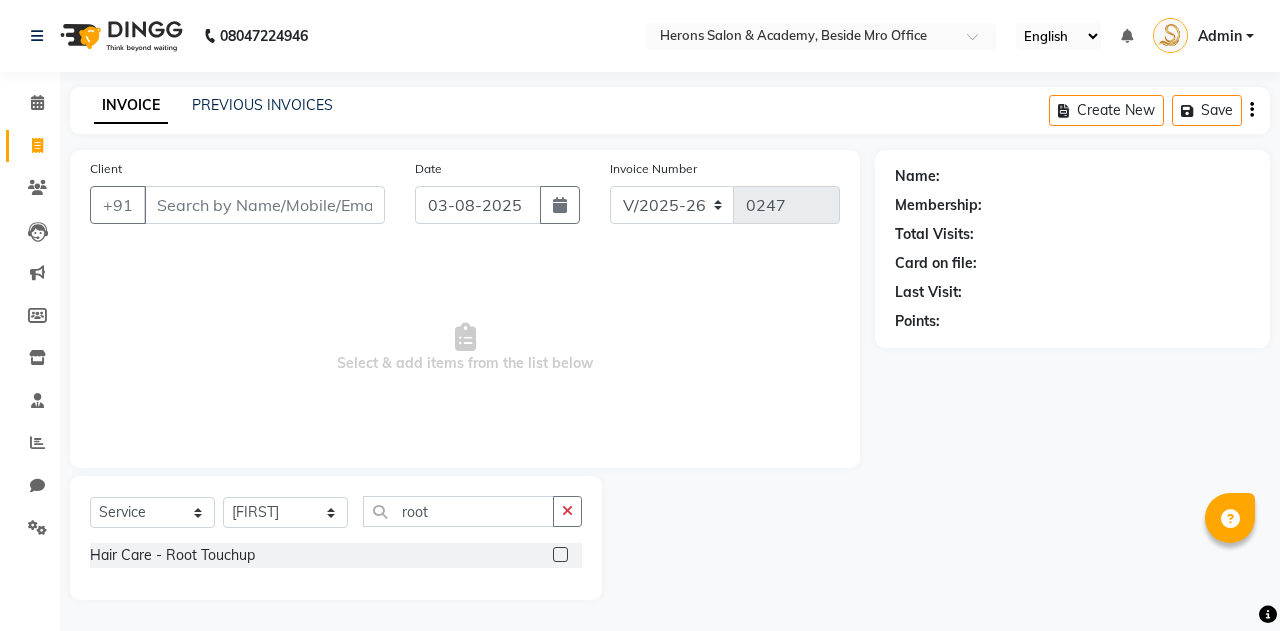 click 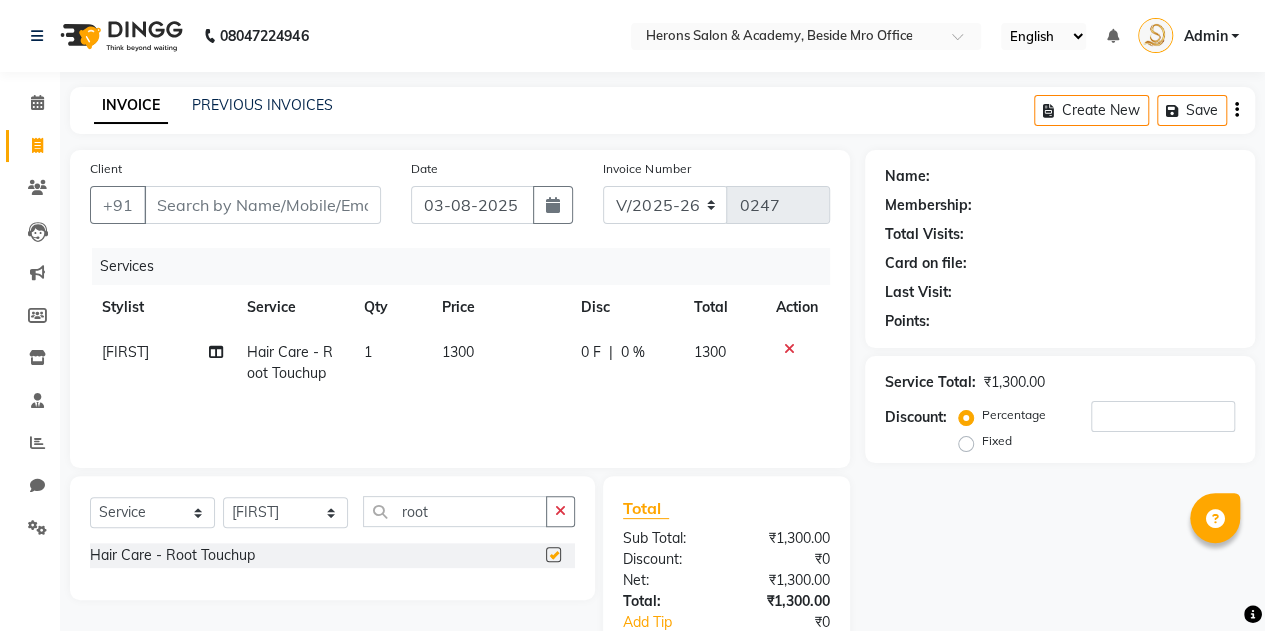 checkbox on "false" 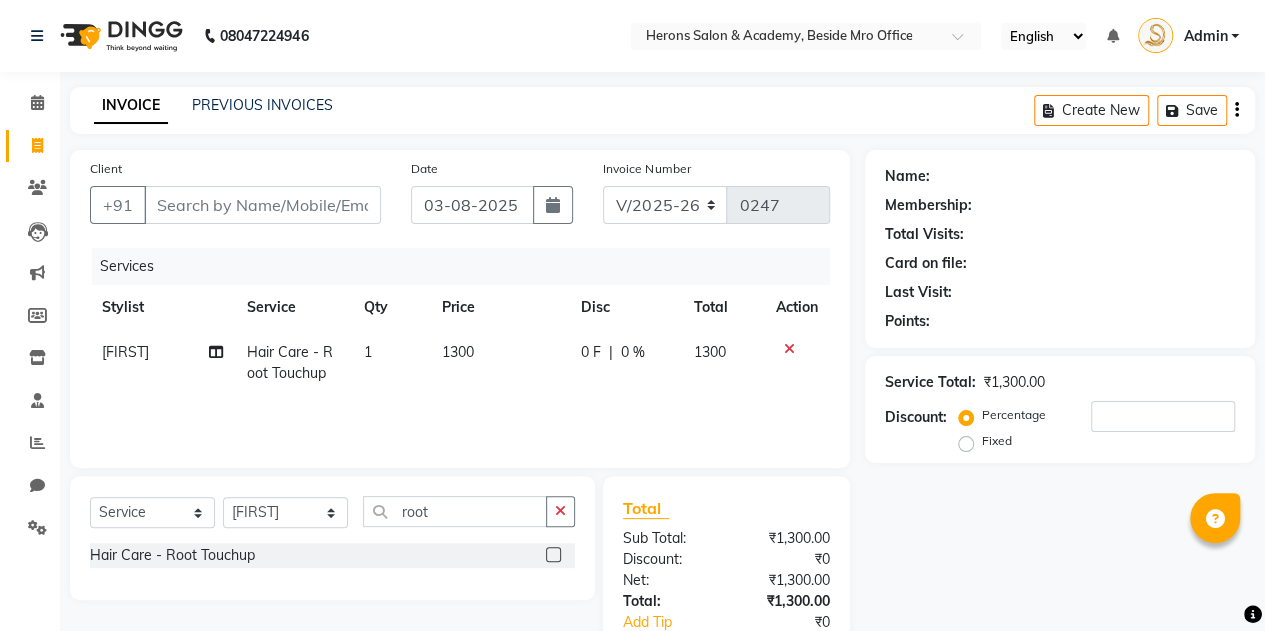 click on "1300" 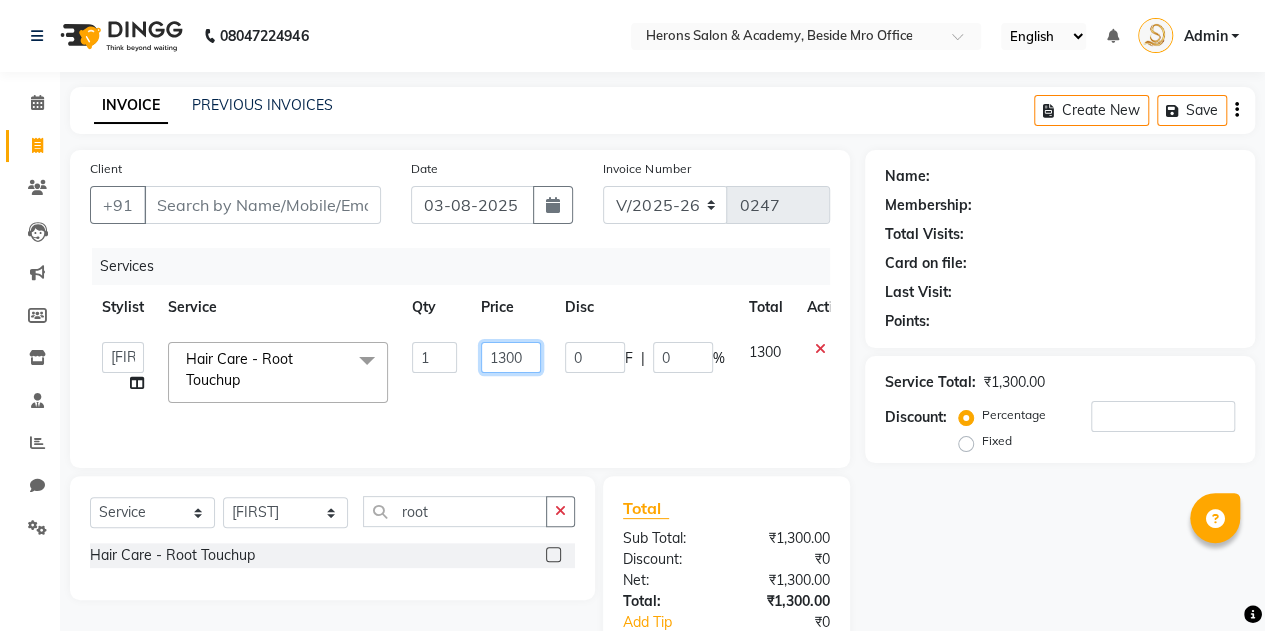 click on "1300" 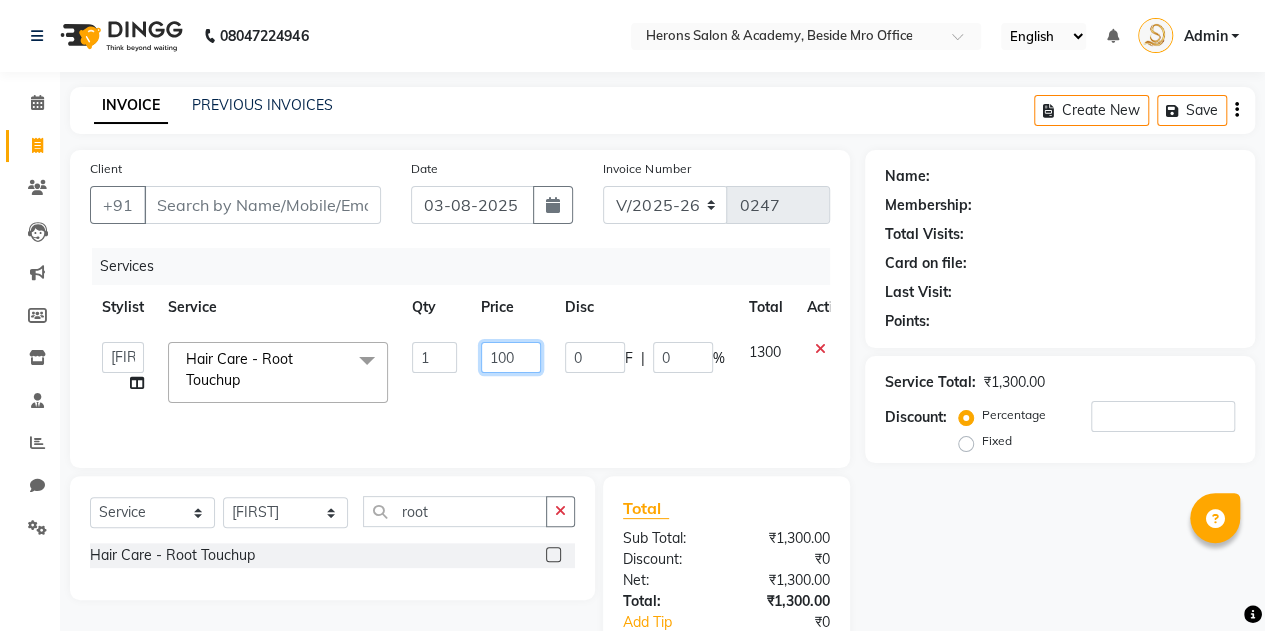 type on "1500" 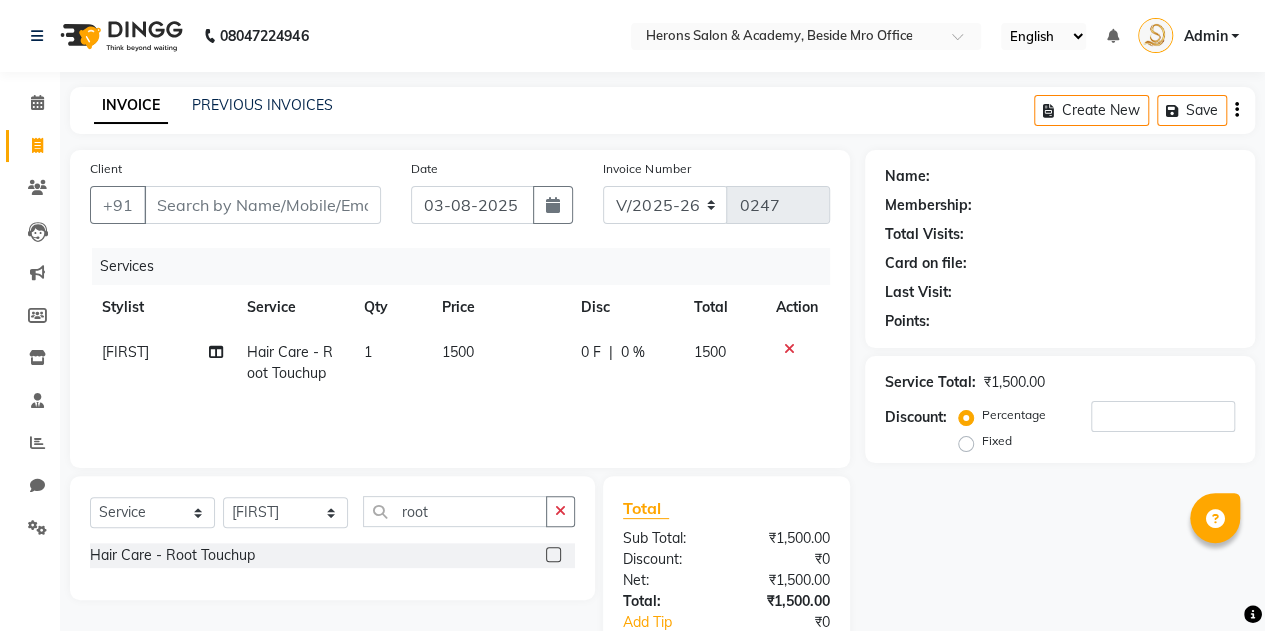click on "Service" 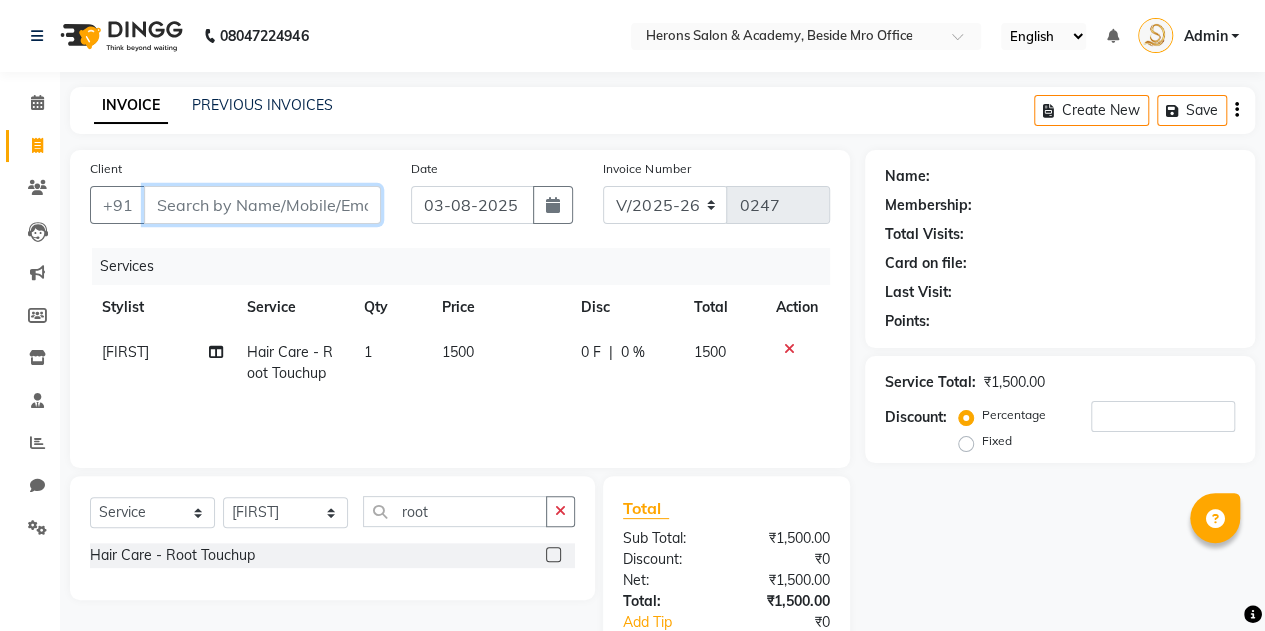click on "Client" at bounding box center (262, 205) 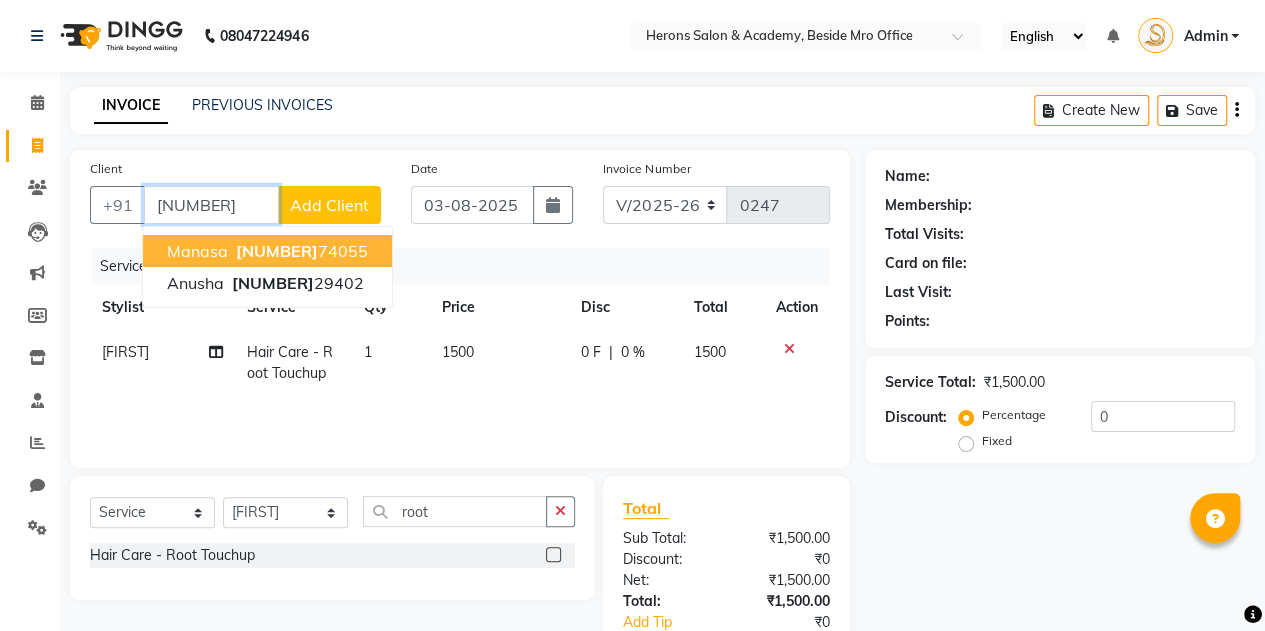 click on "[PHONE]" at bounding box center (300, 251) 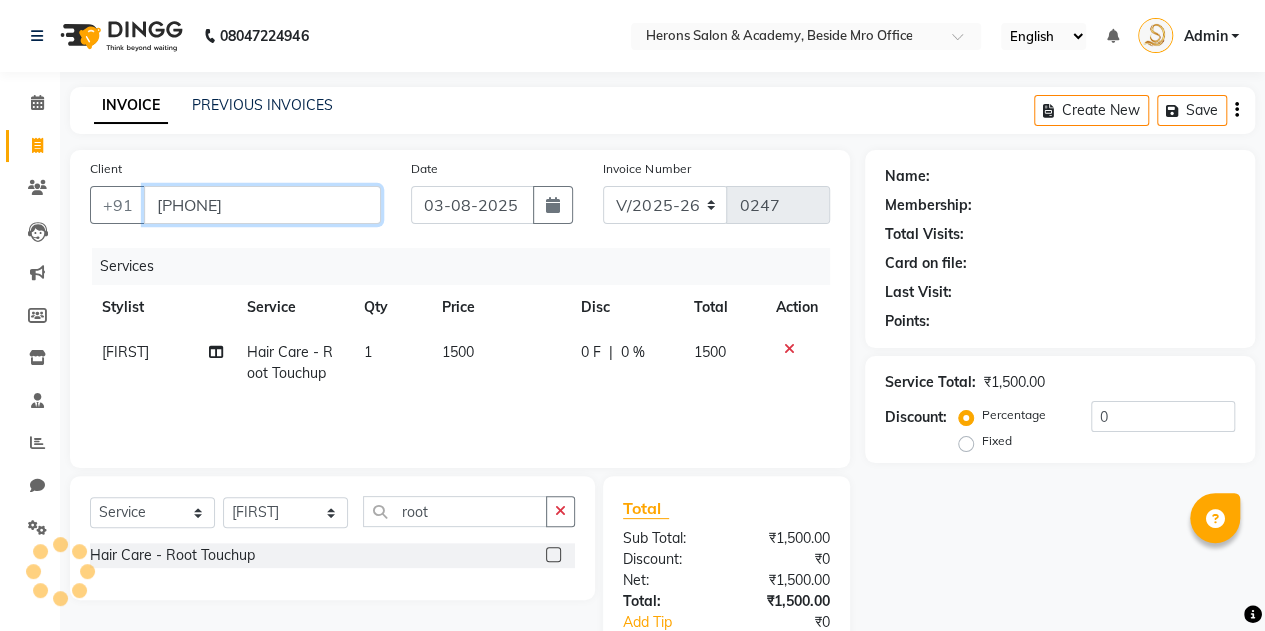 type on "[PHONE]" 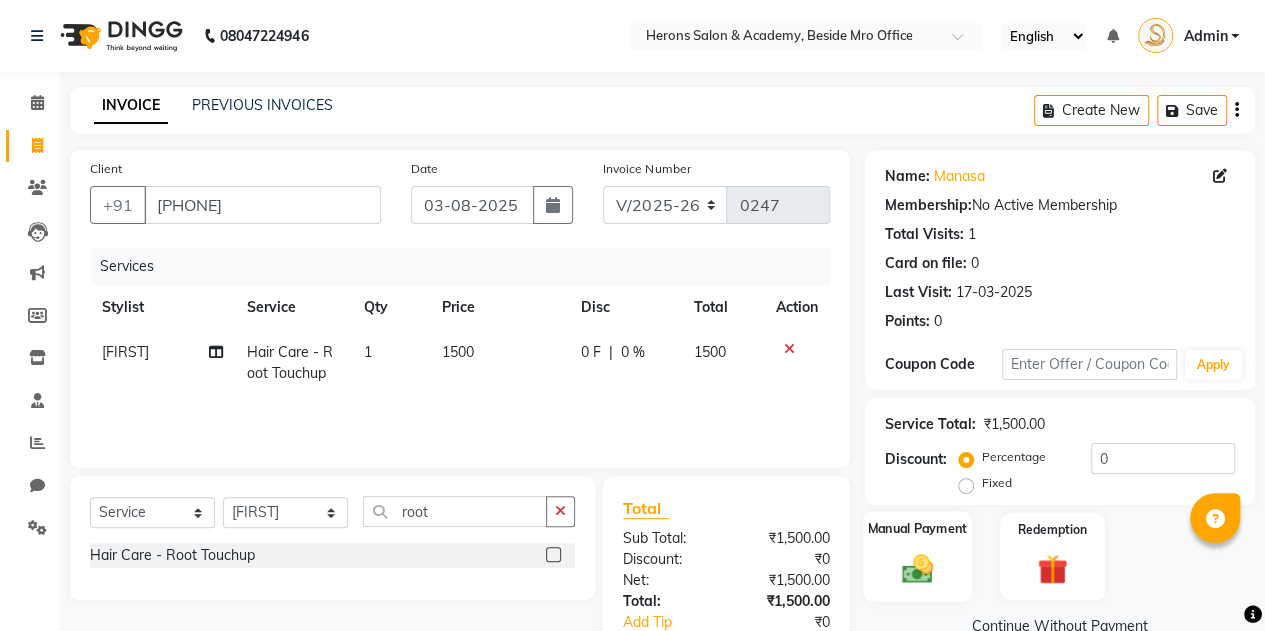 click 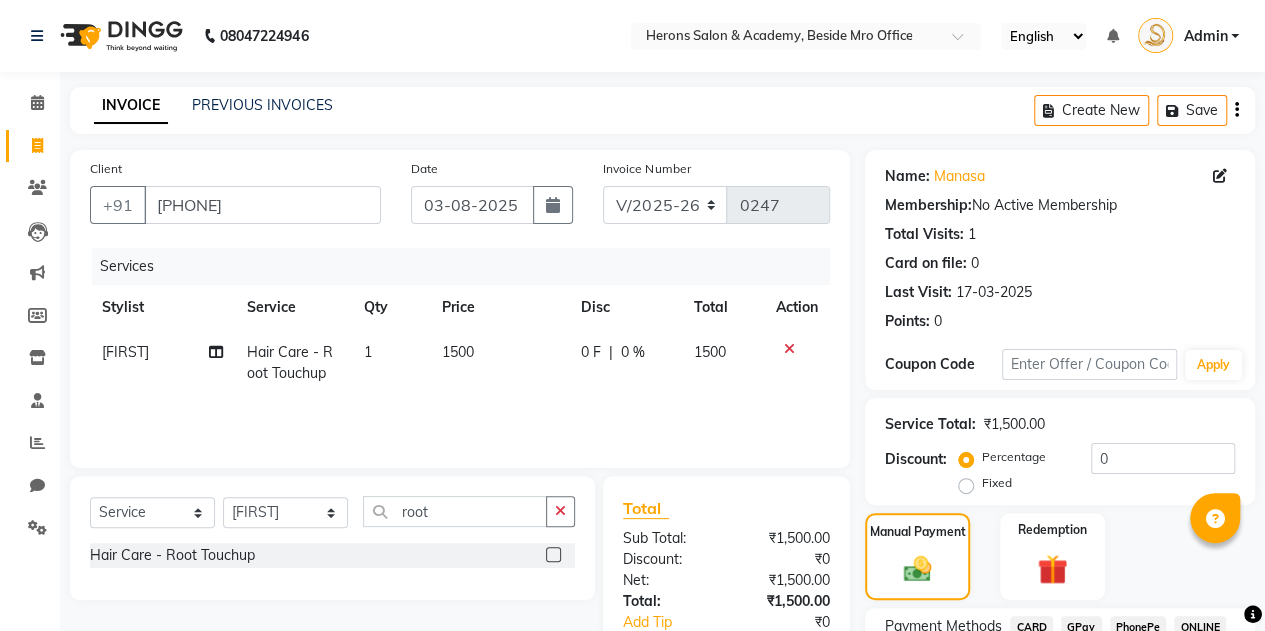 scroll, scrollTop: 167, scrollLeft: 0, axis: vertical 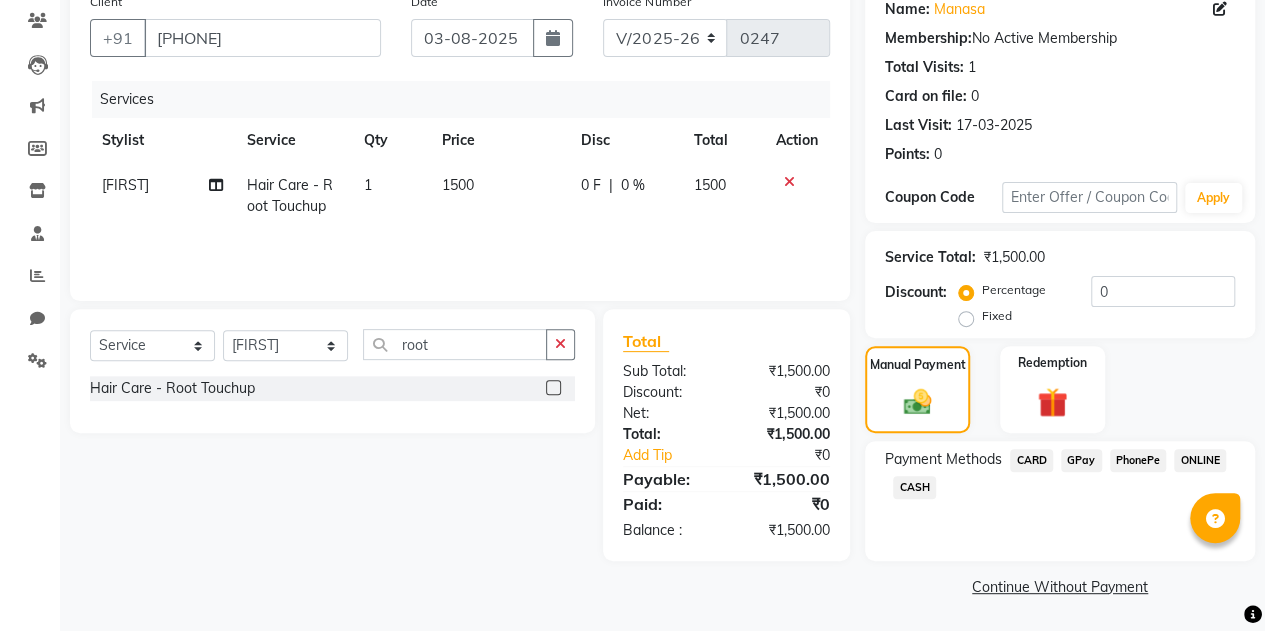 click on "PhonePe" 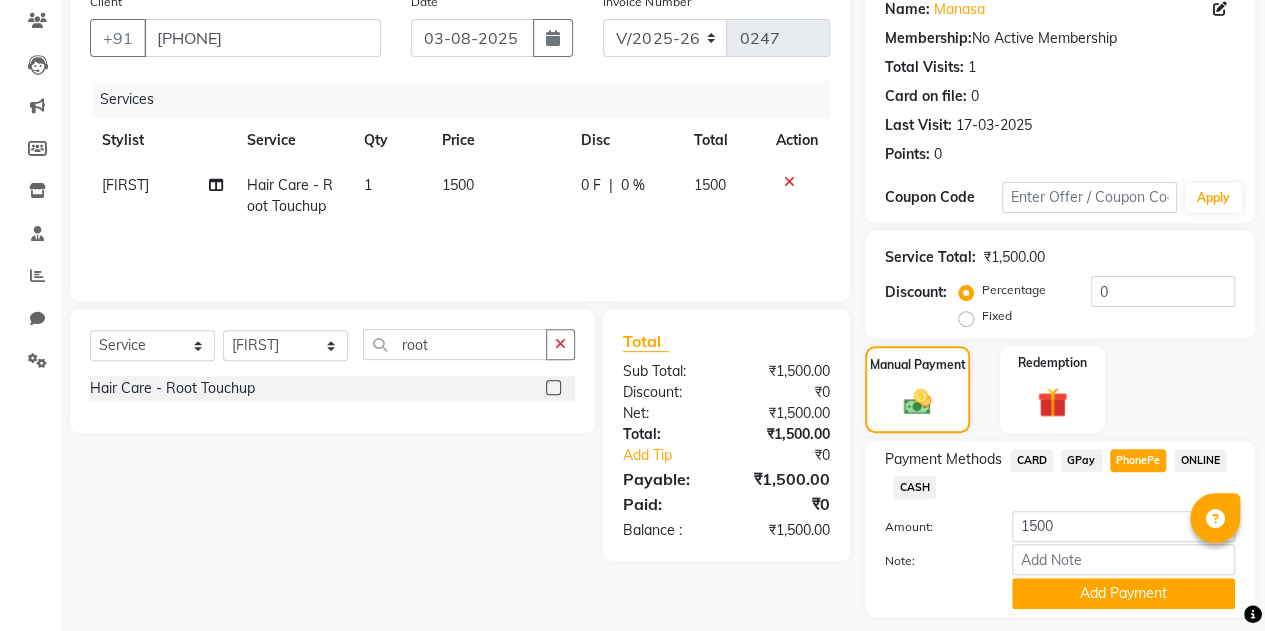 scroll, scrollTop: 222, scrollLeft: 0, axis: vertical 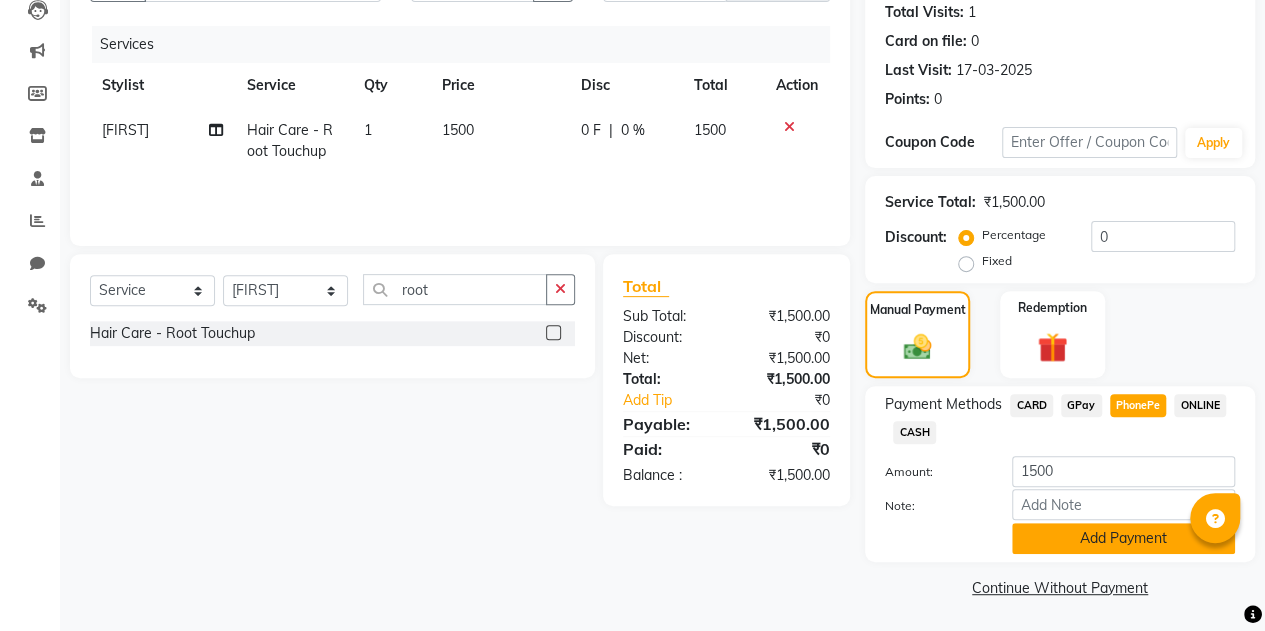 click on "Add Payment" 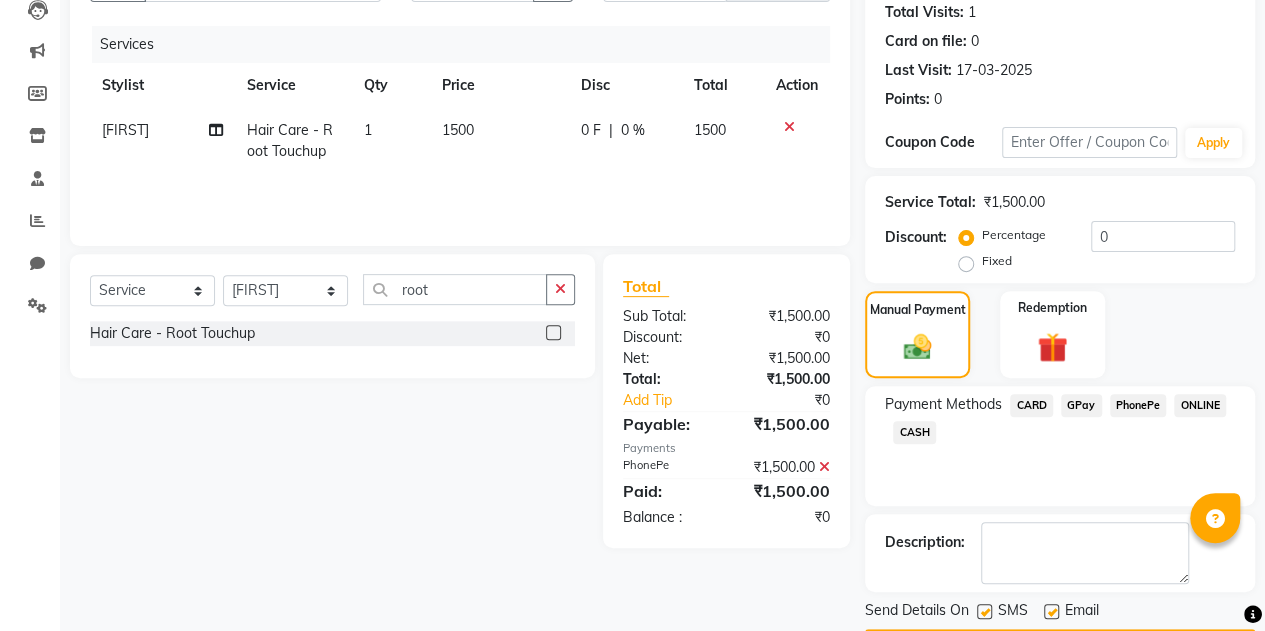 scroll, scrollTop: 278, scrollLeft: 0, axis: vertical 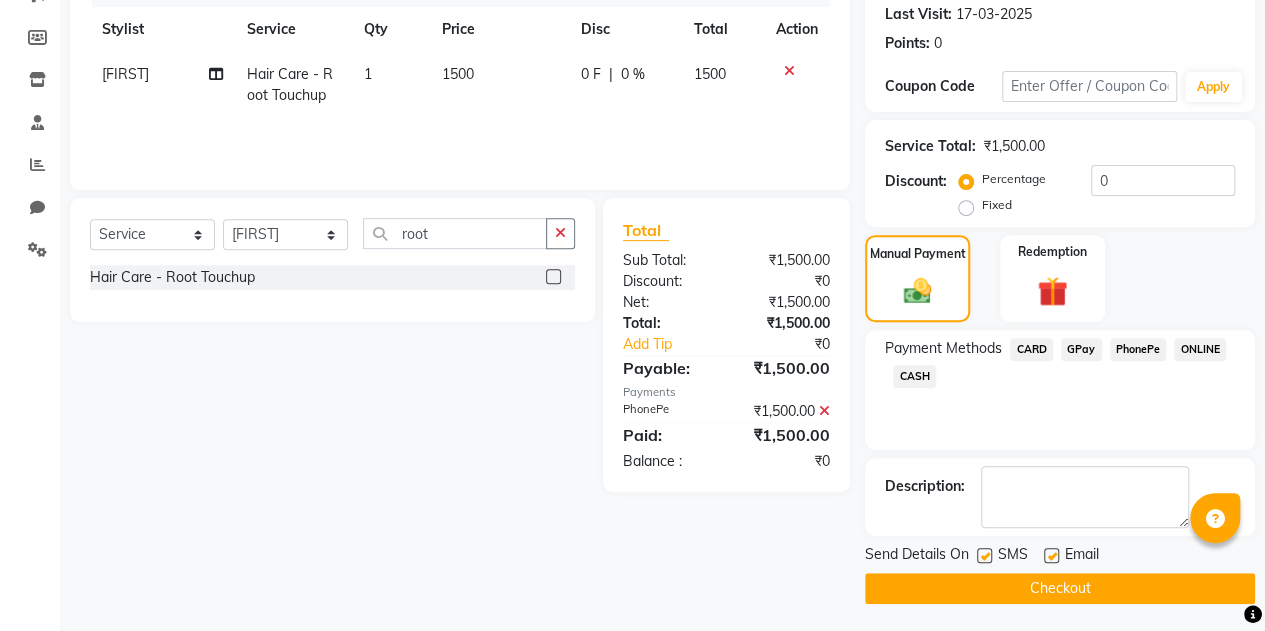 click 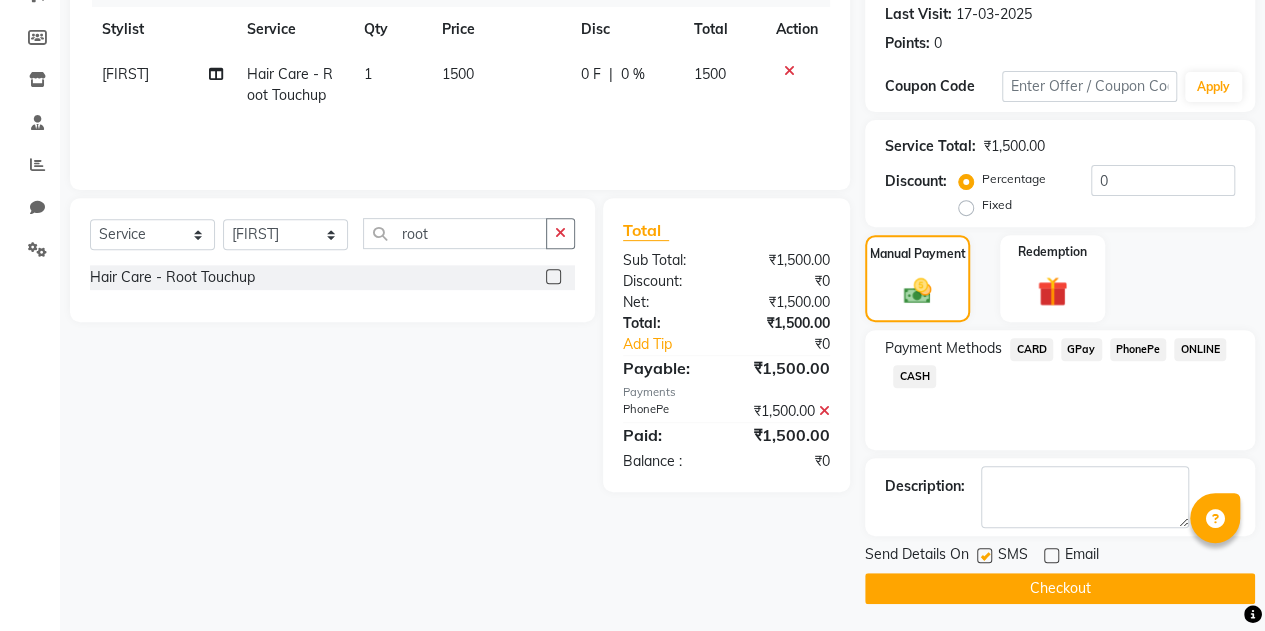 click on "Checkout" 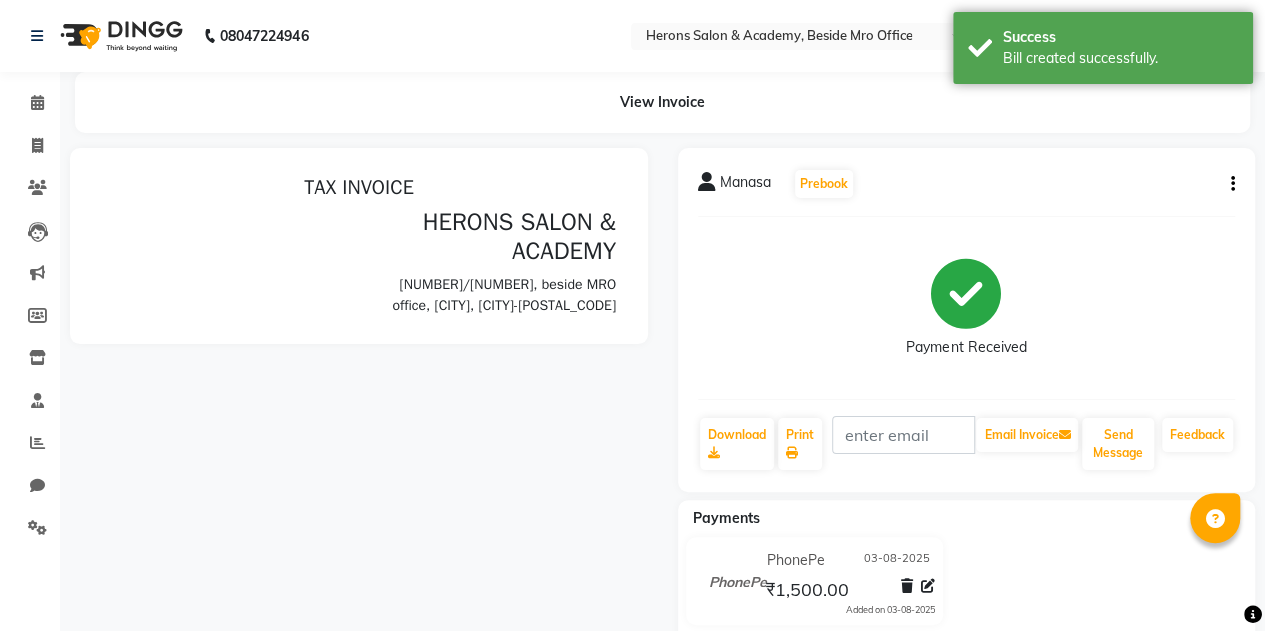 scroll, scrollTop: 0, scrollLeft: 0, axis: both 